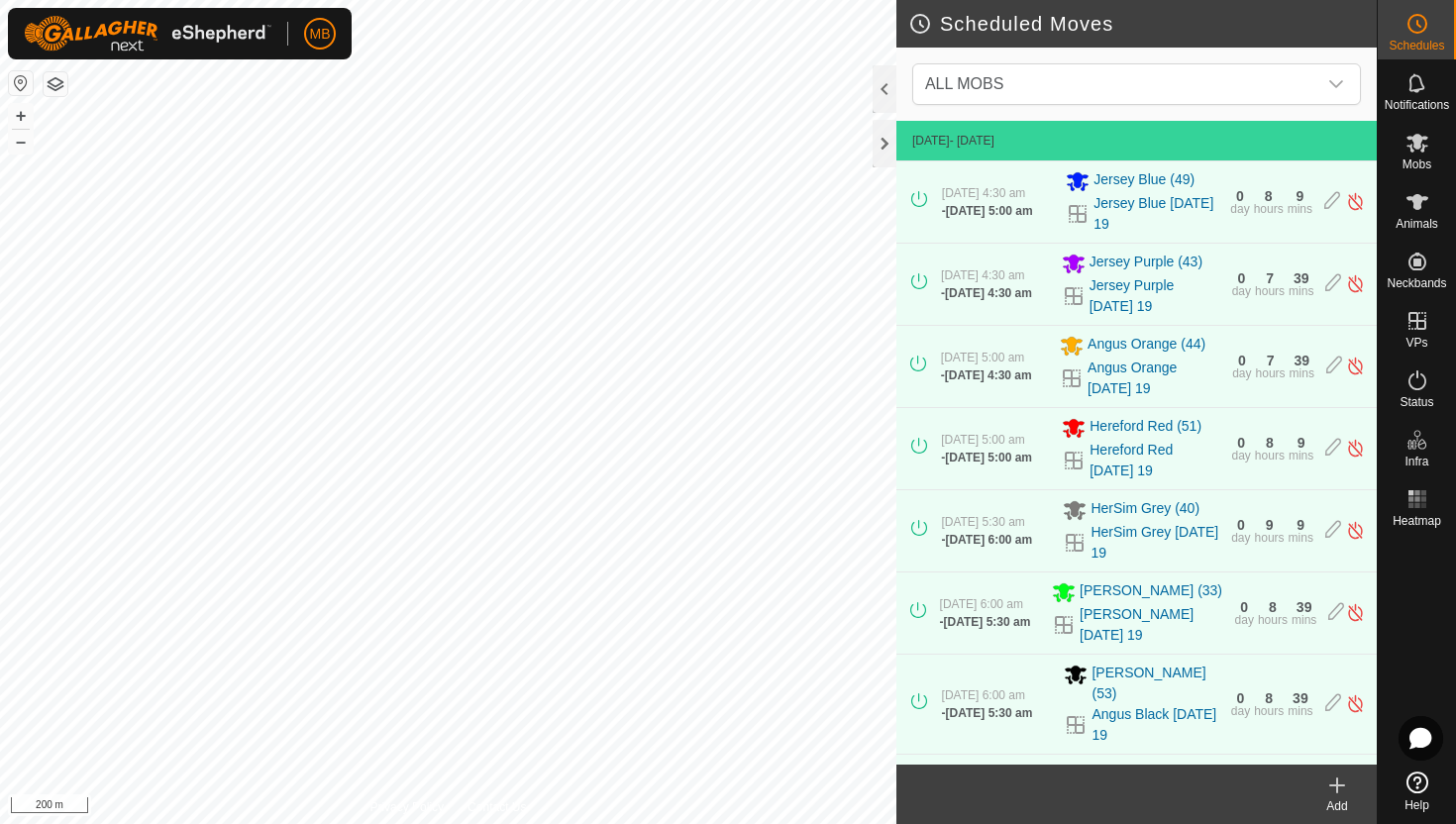 scroll, scrollTop: 0, scrollLeft: 0, axis: both 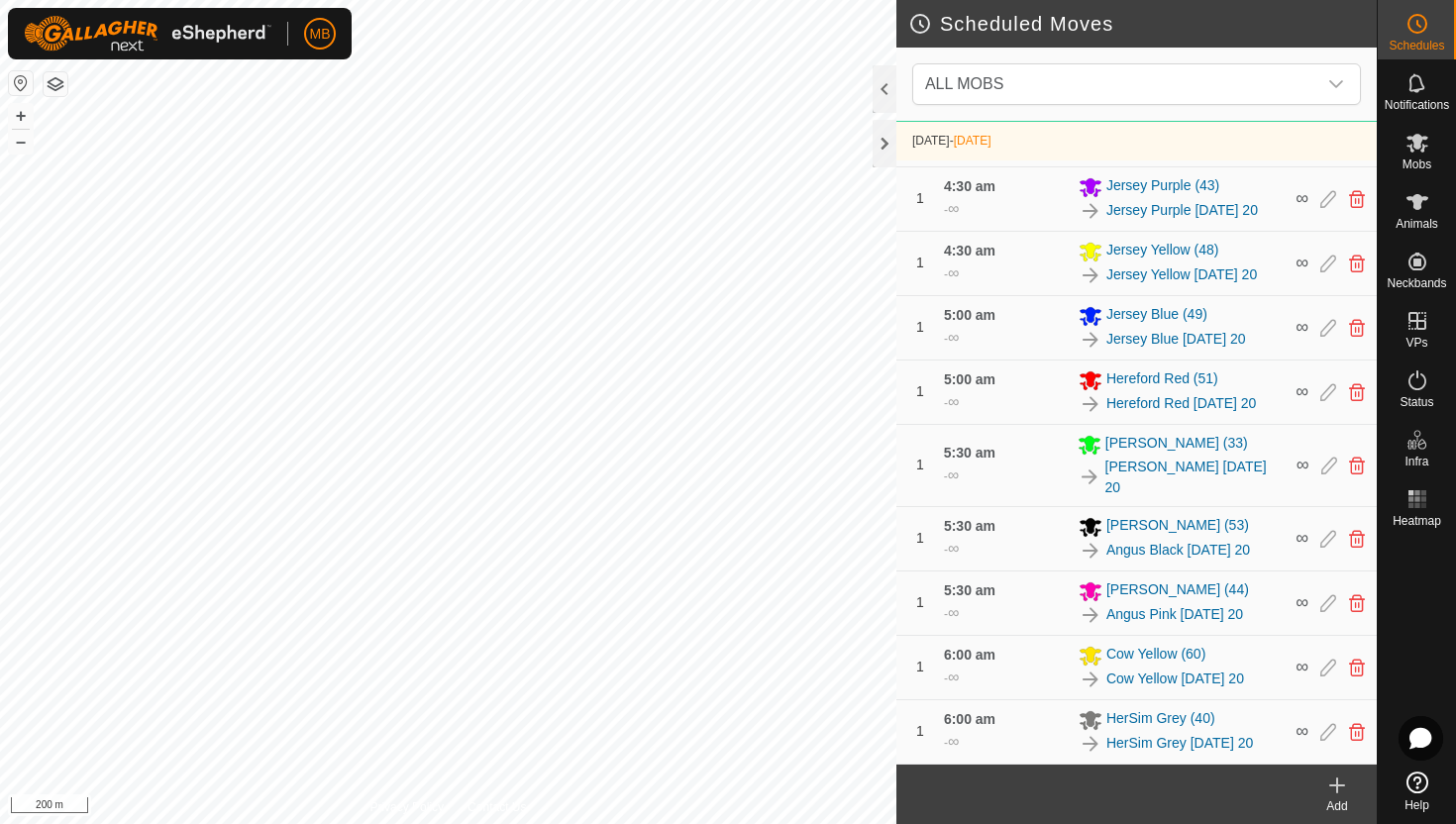 click on "+" at bounding box center [21, 116] 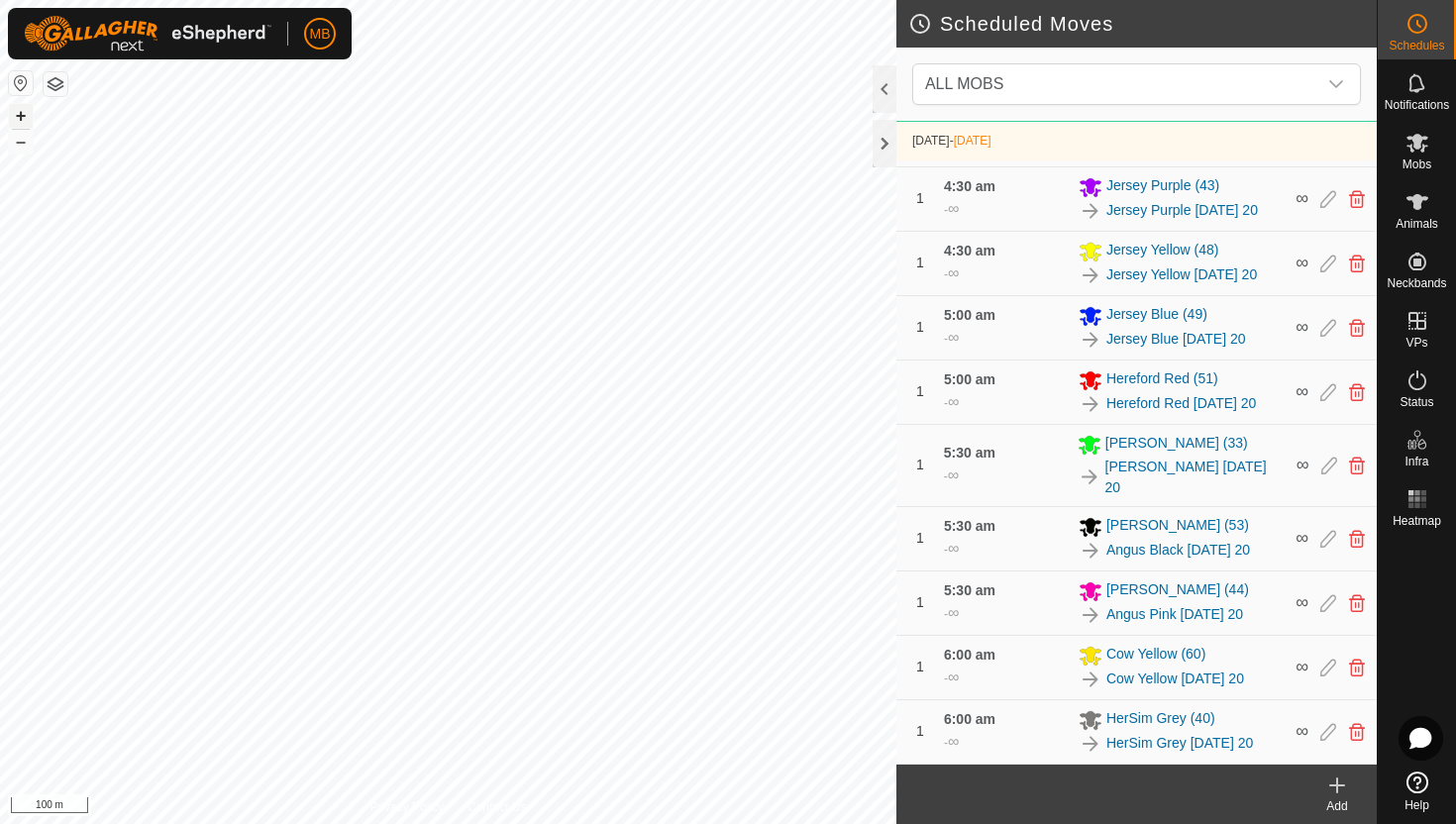 click on "+" at bounding box center (21, 116) 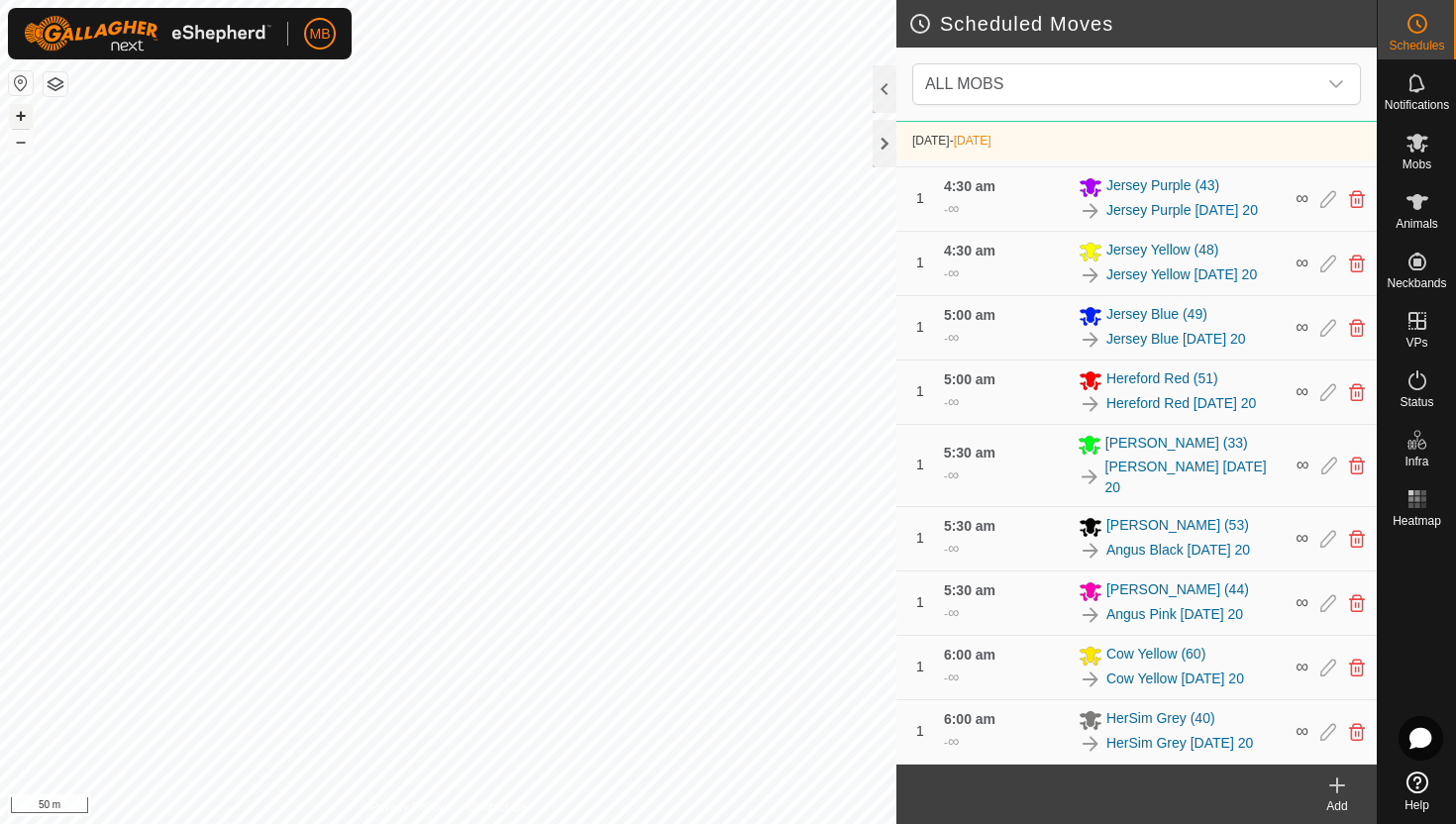 click on "+" at bounding box center (21, 116) 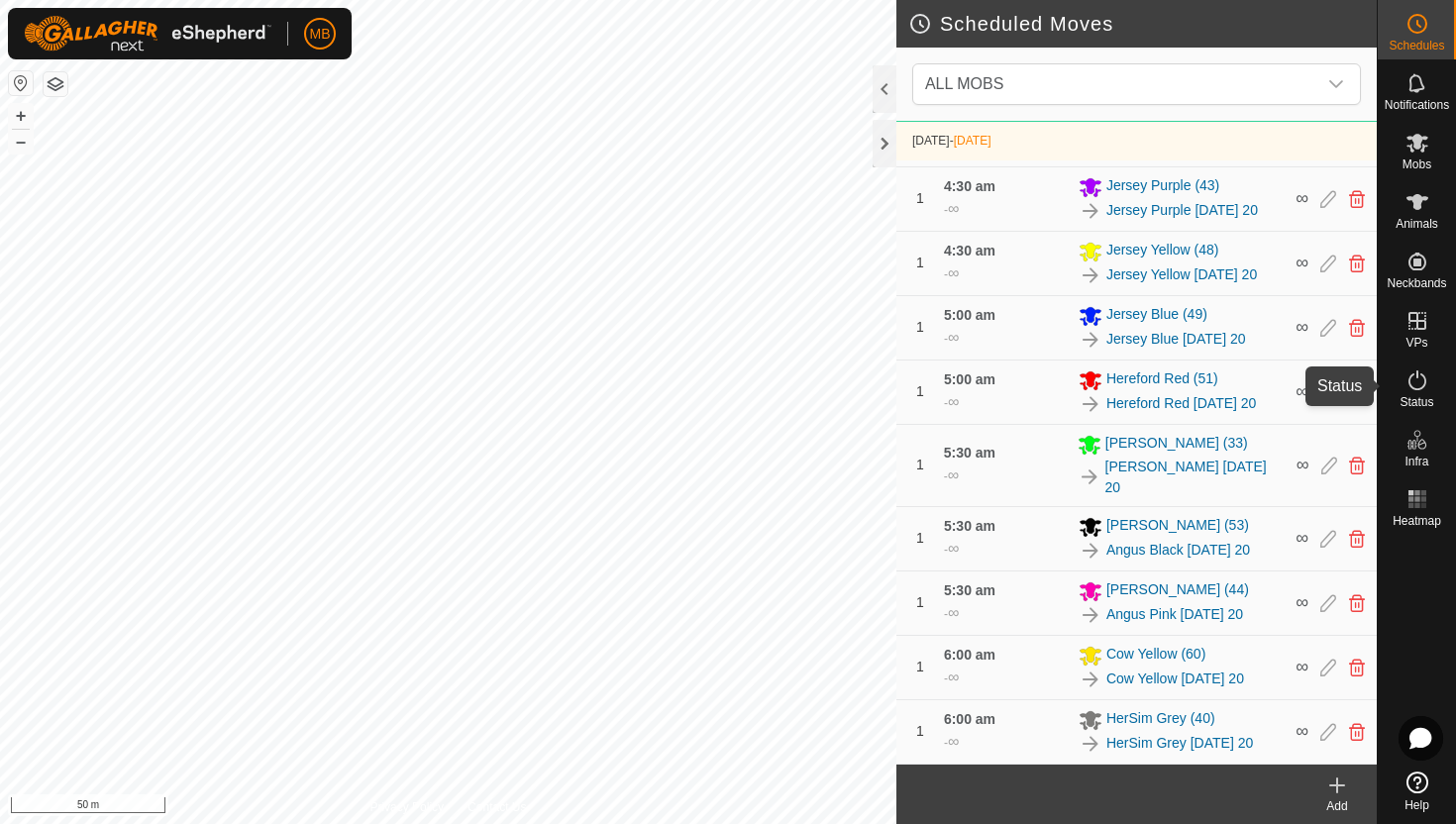 click 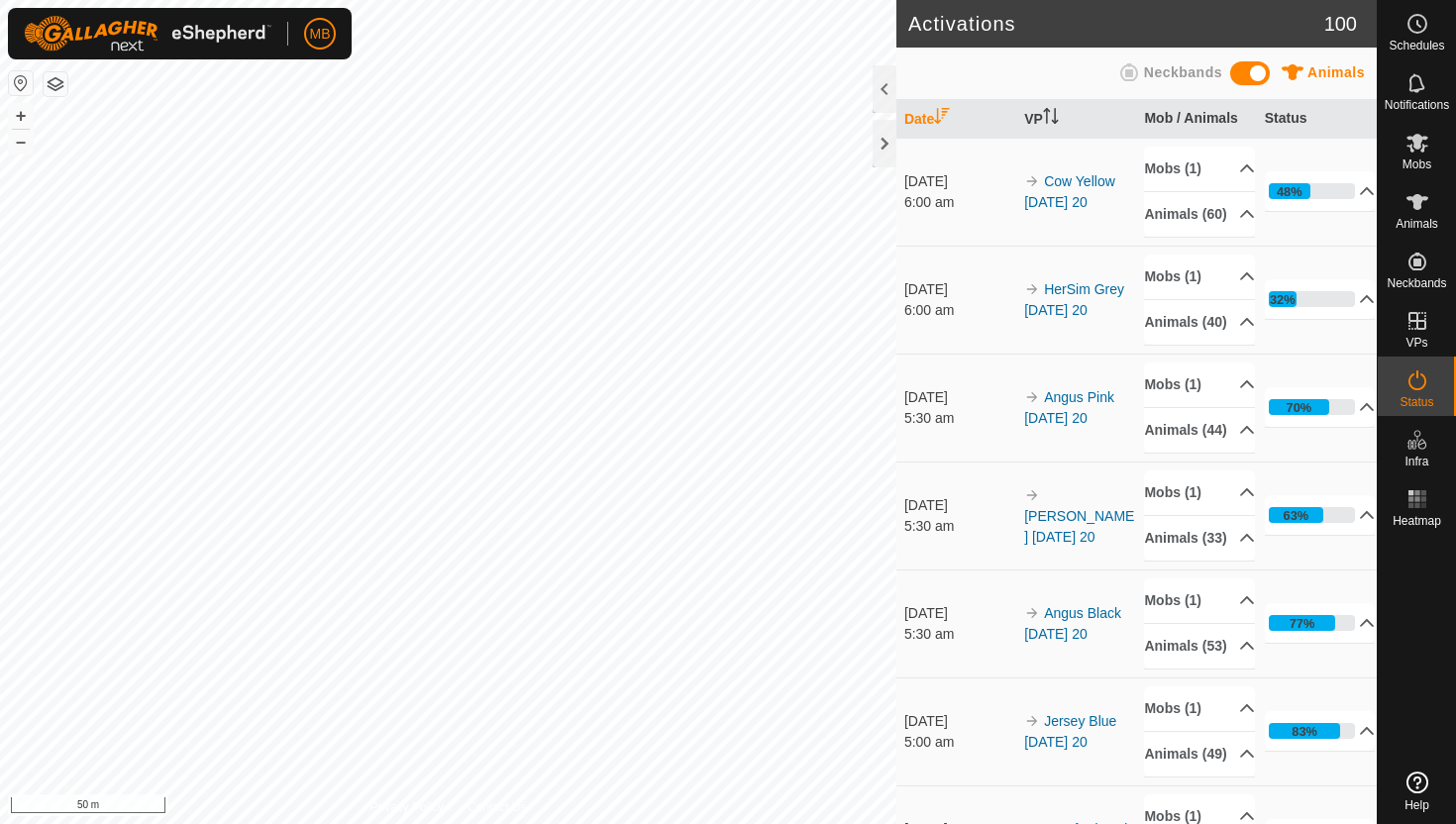 scroll, scrollTop: 0, scrollLeft: 0, axis: both 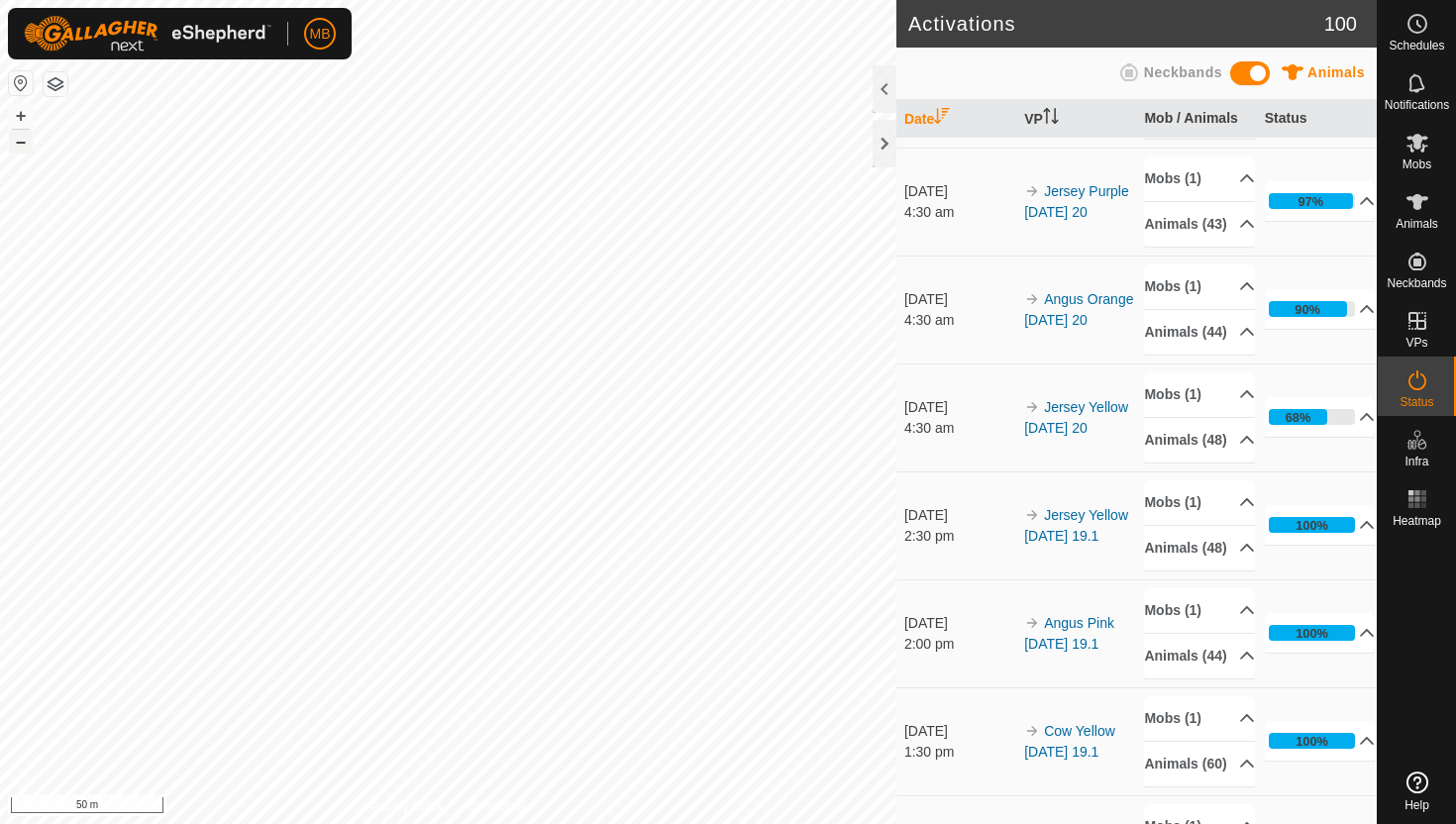 click on "–" at bounding box center [21, 142] 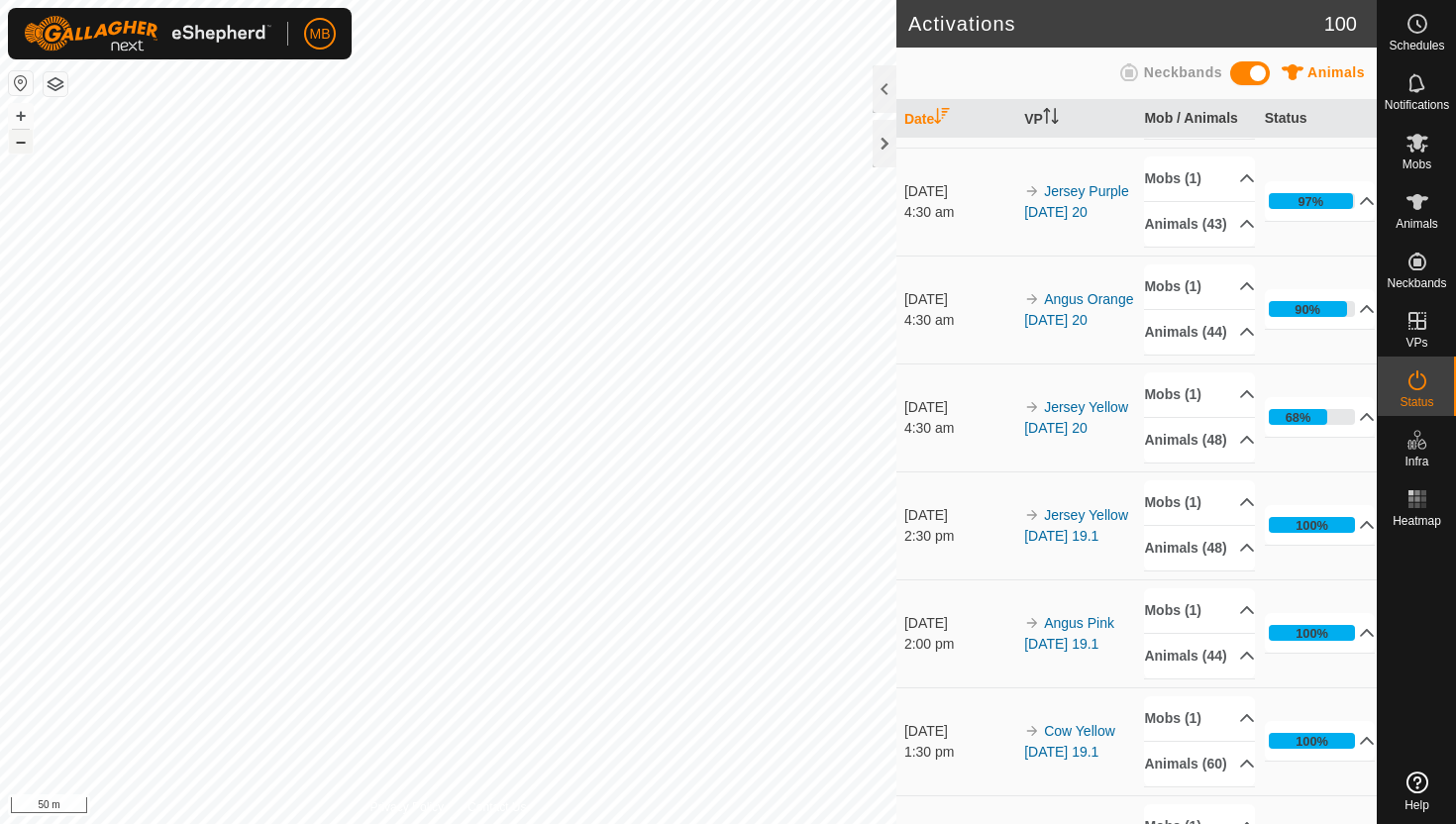 click on "–" at bounding box center [21, 142] 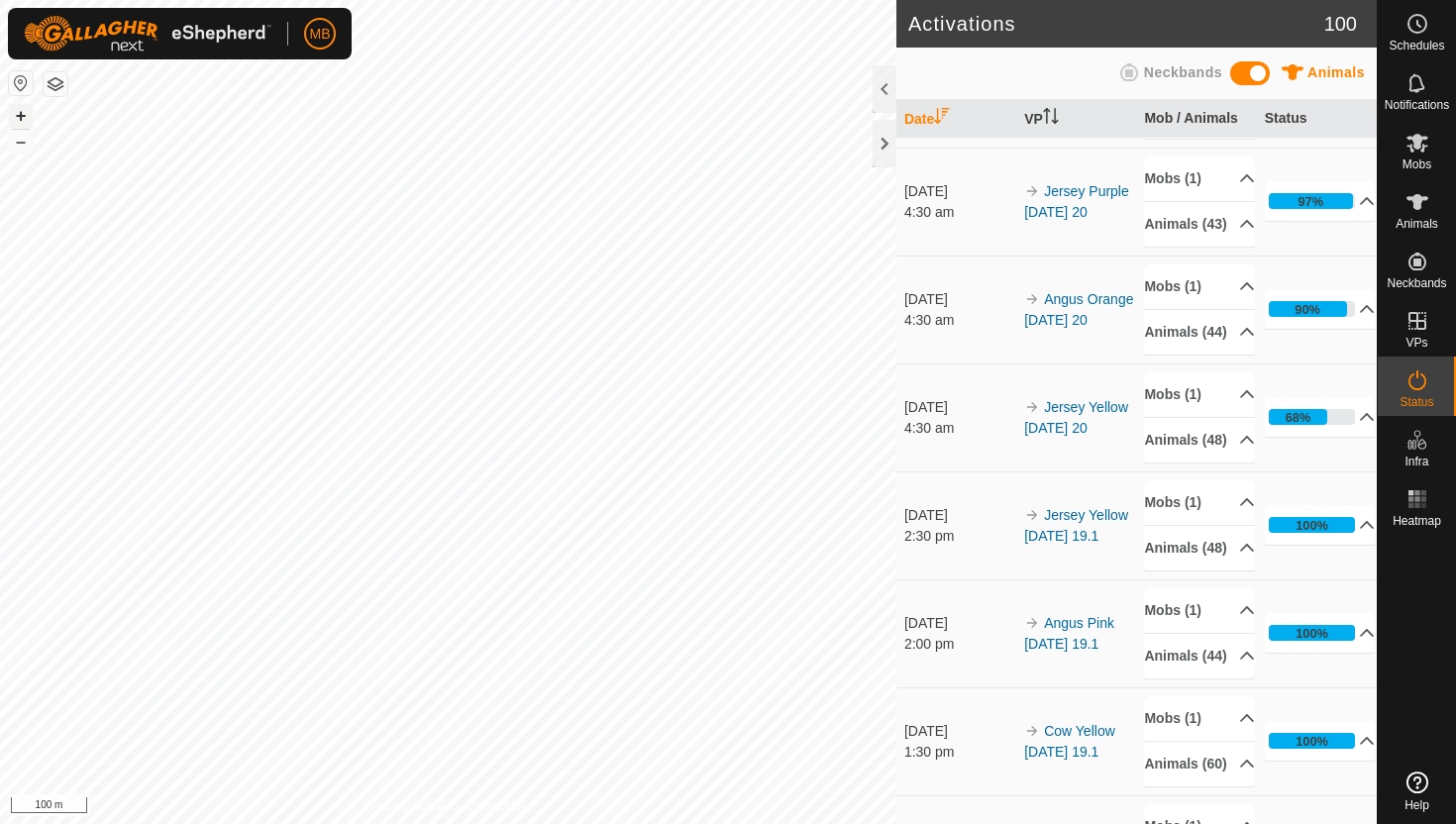 click on "+" at bounding box center [21, 116] 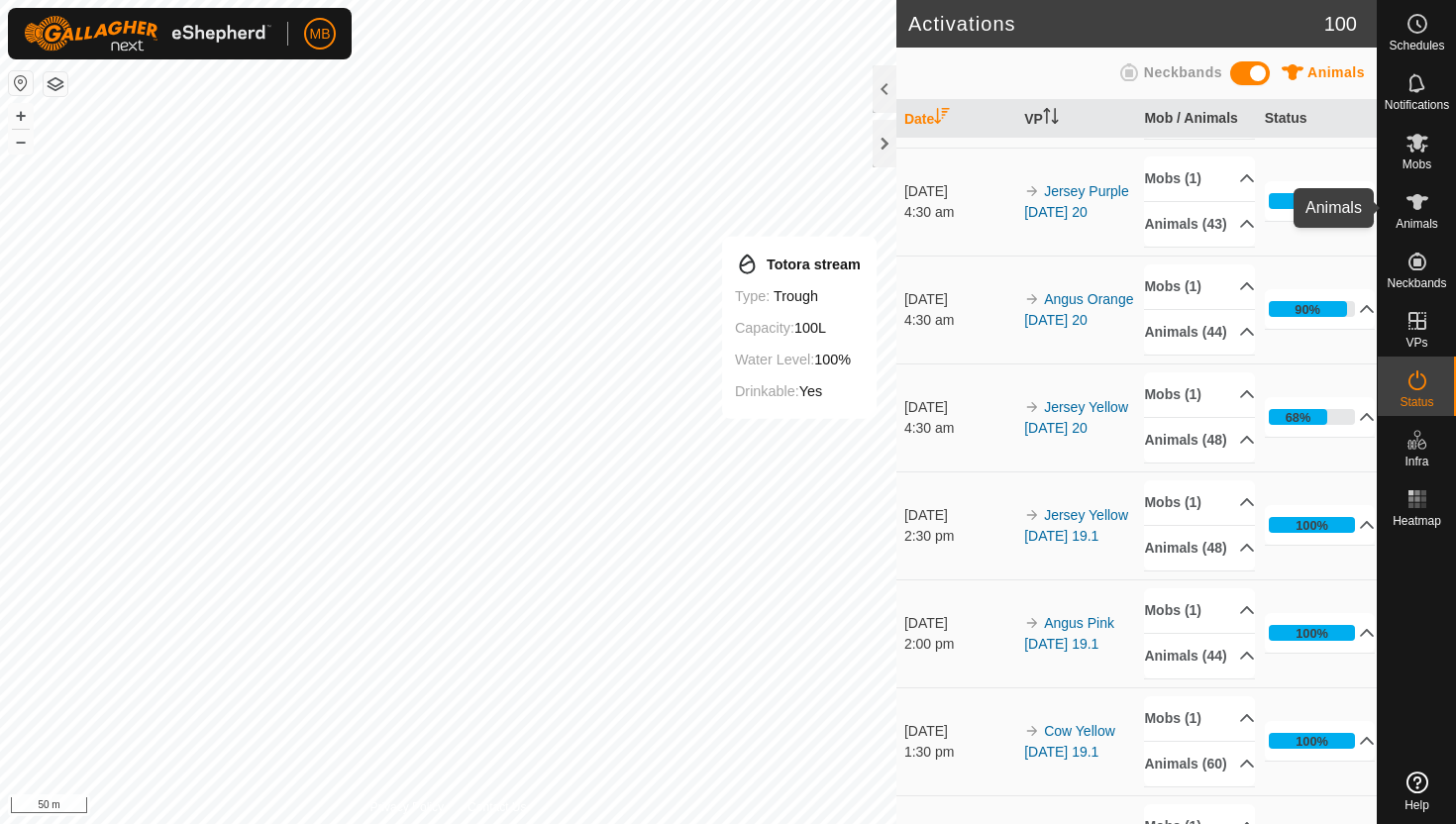 click 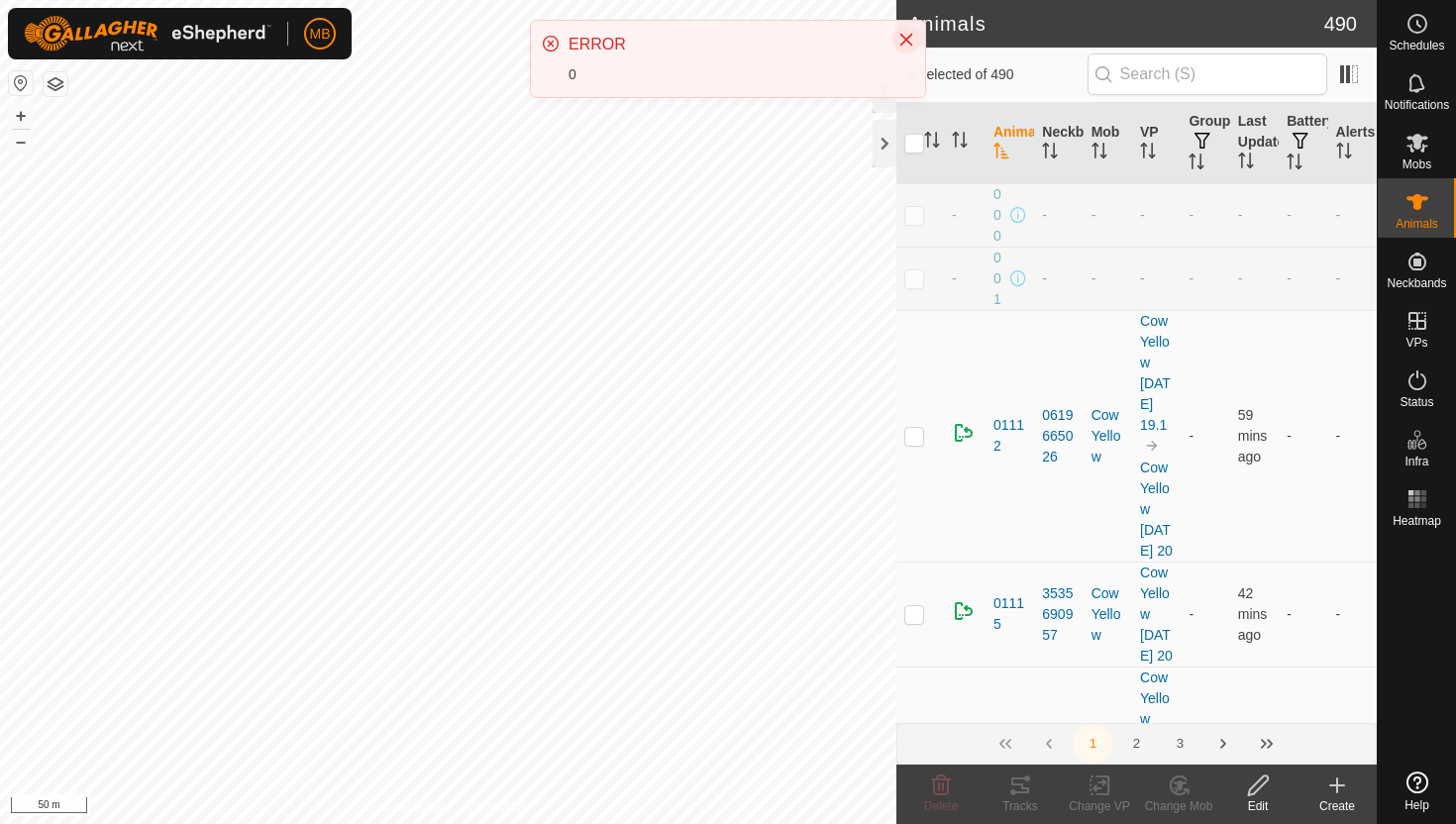click 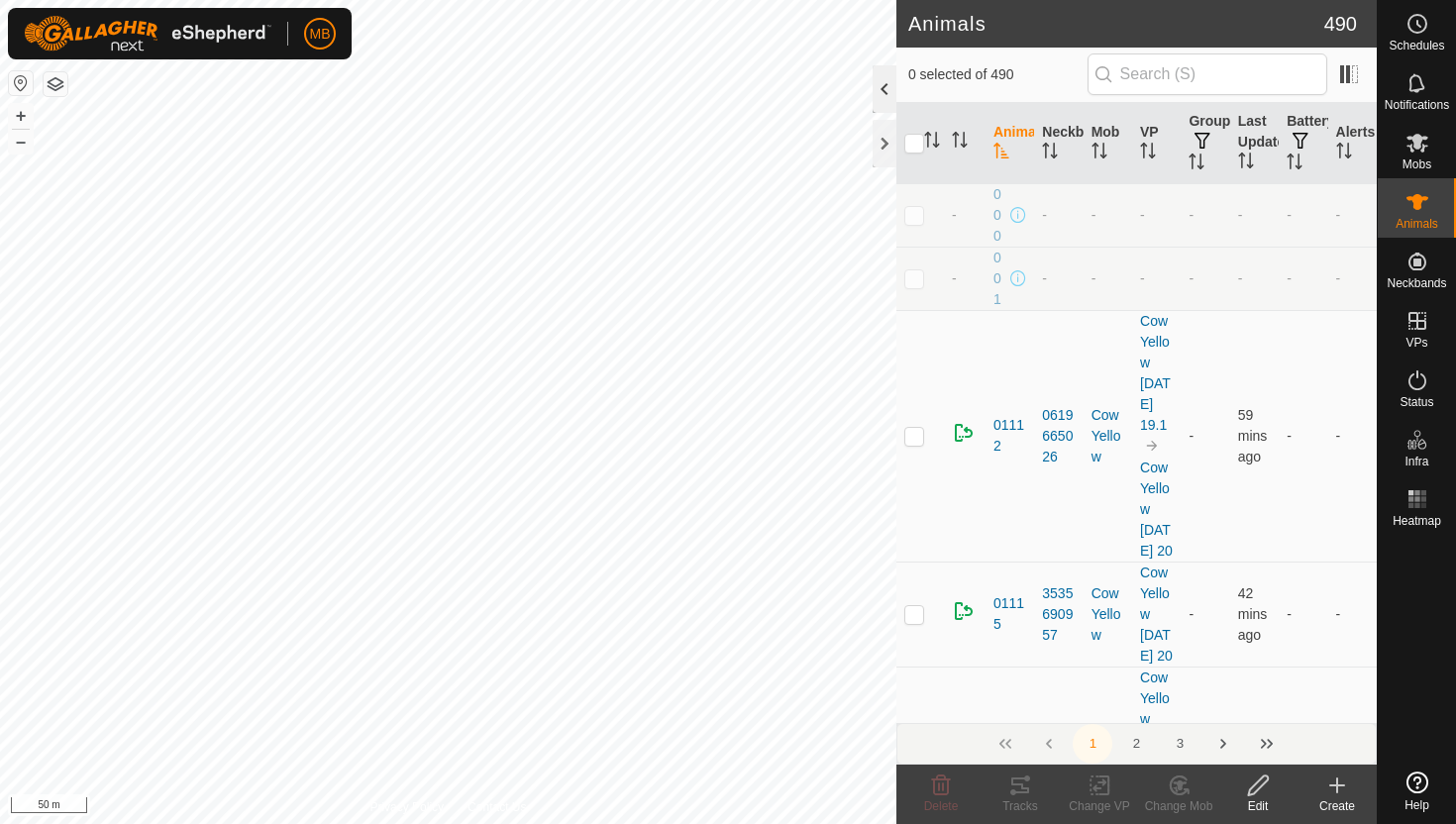 click 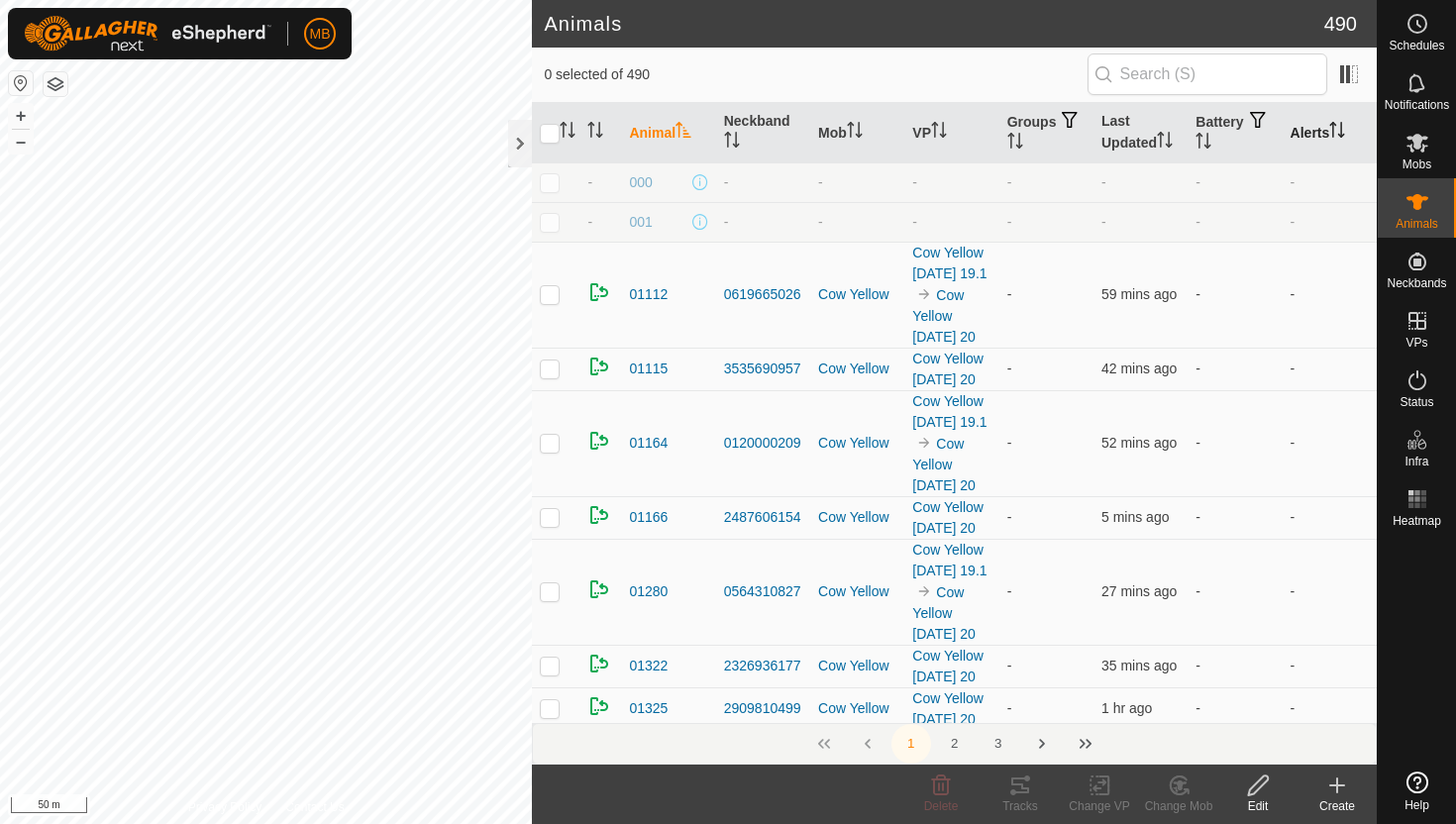 click 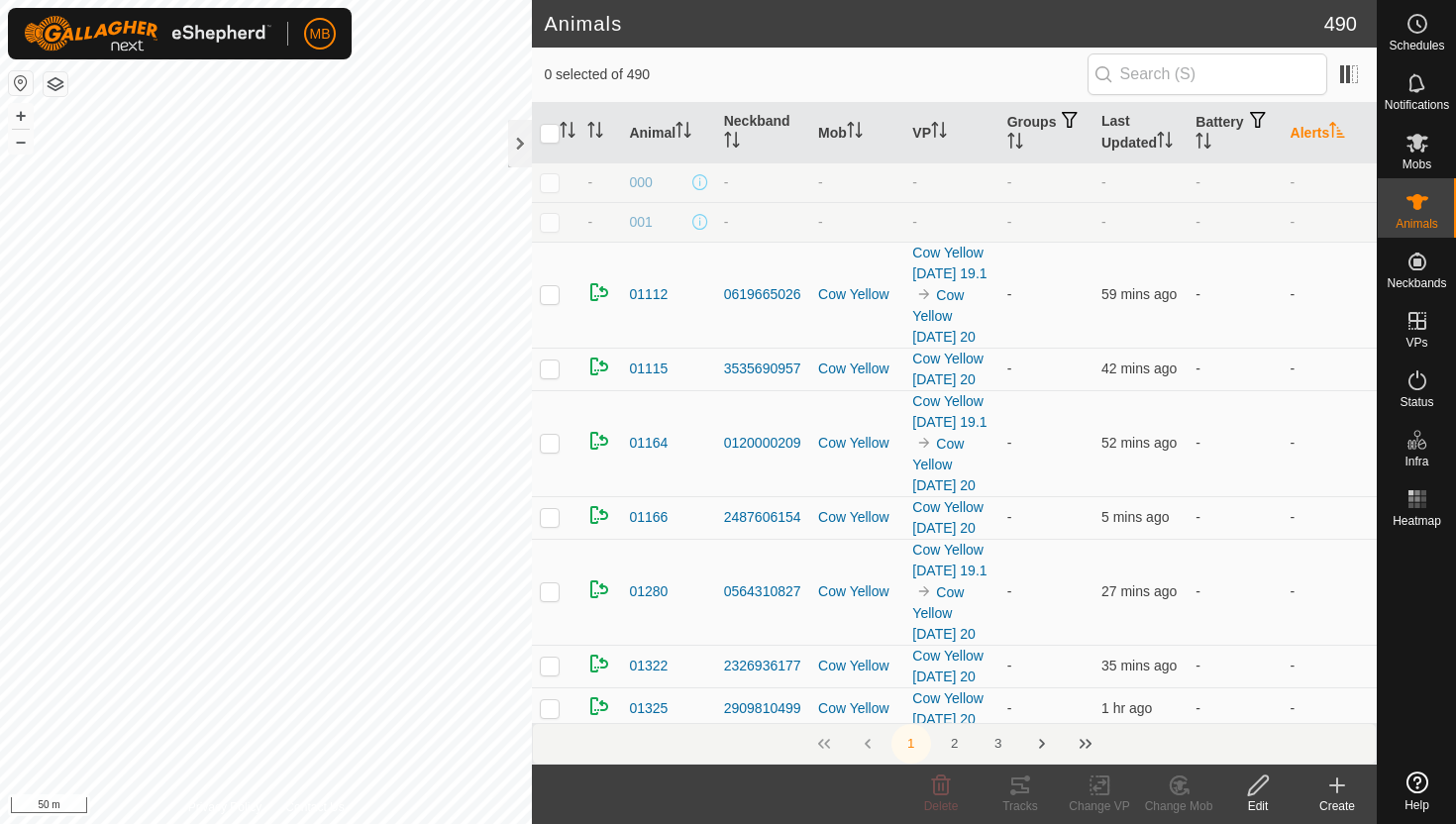 click 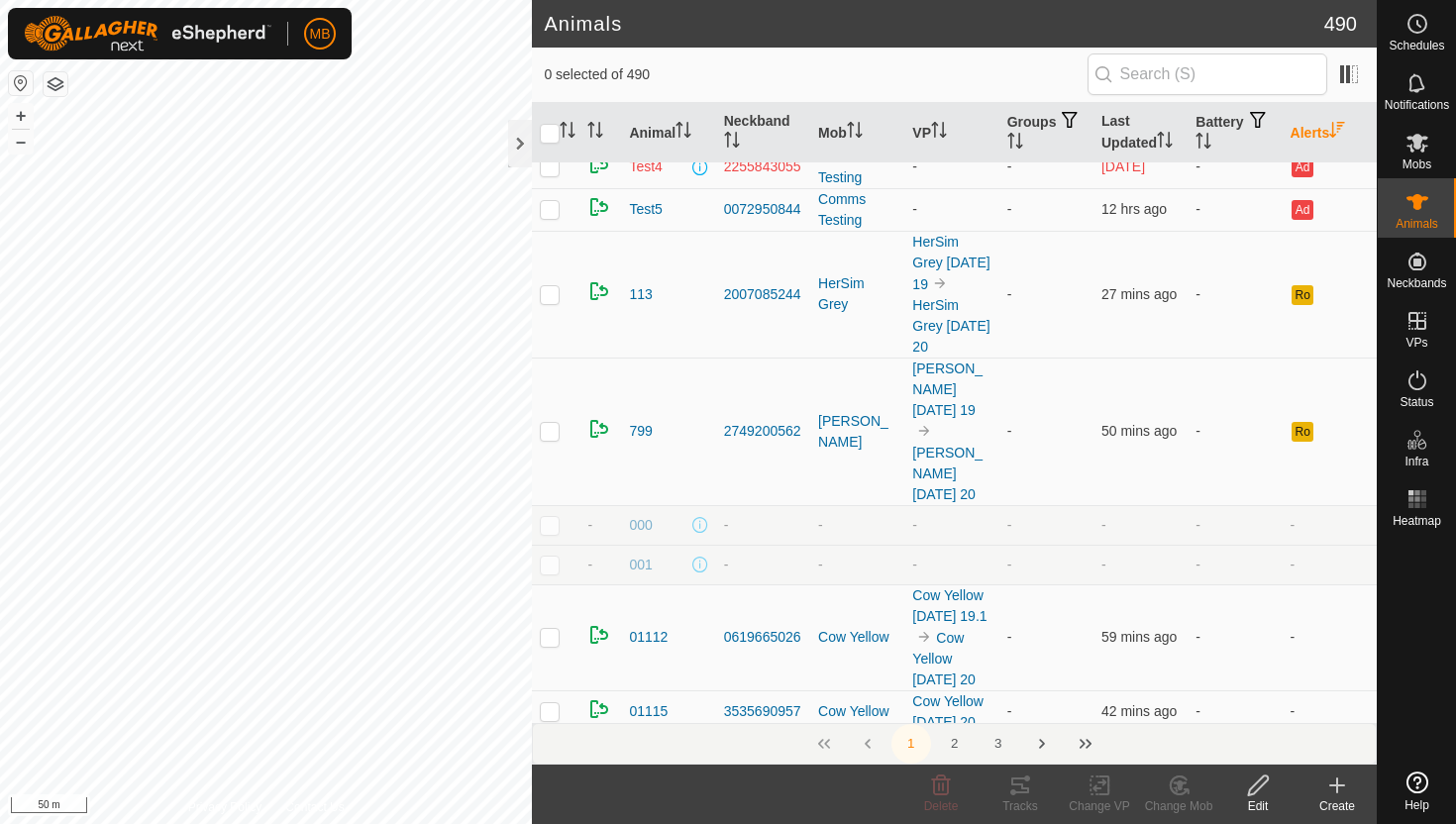 scroll, scrollTop: 231, scrollLeft: 0, axis: vertical 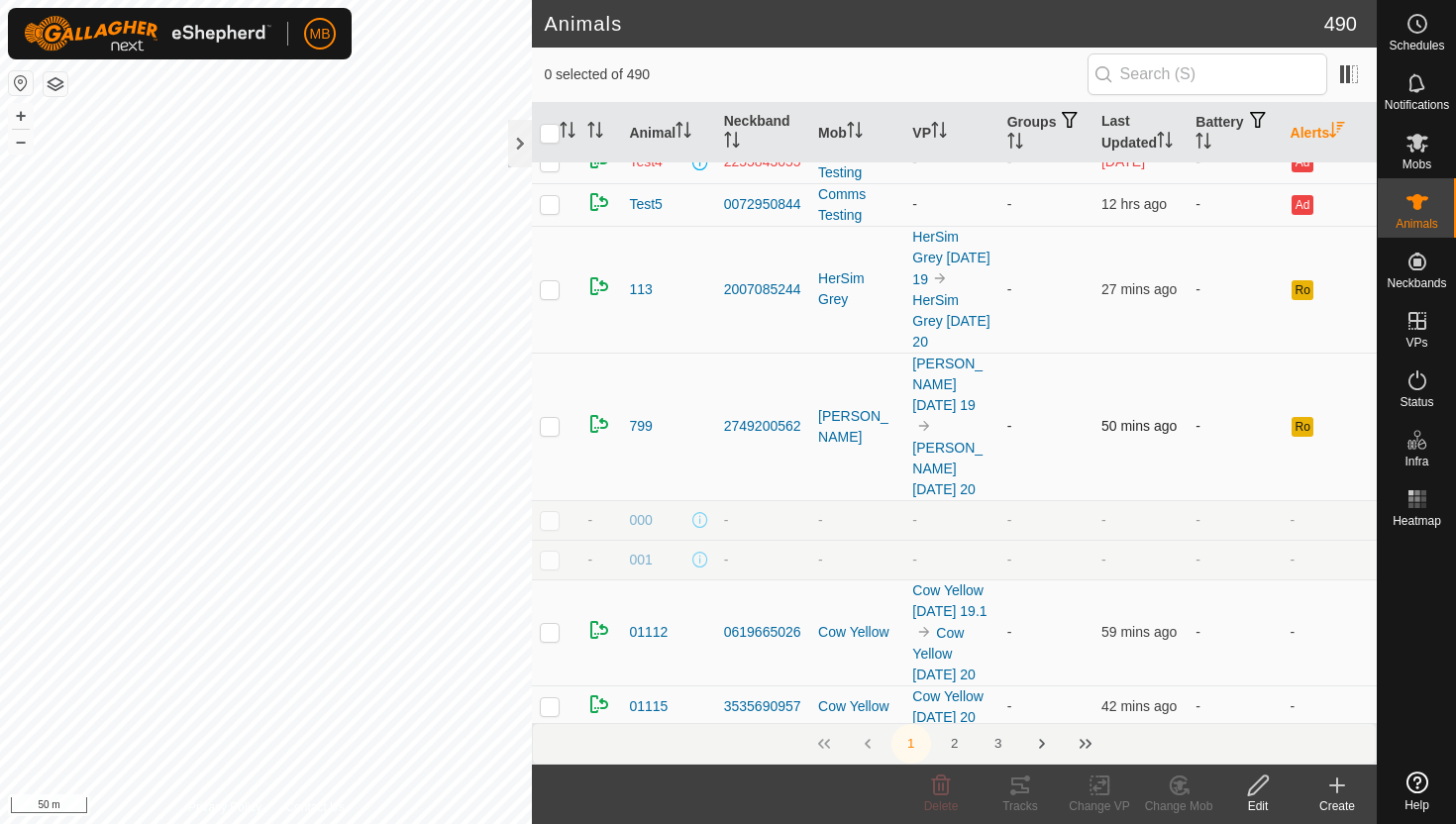 click at bounding box center (550, 426) 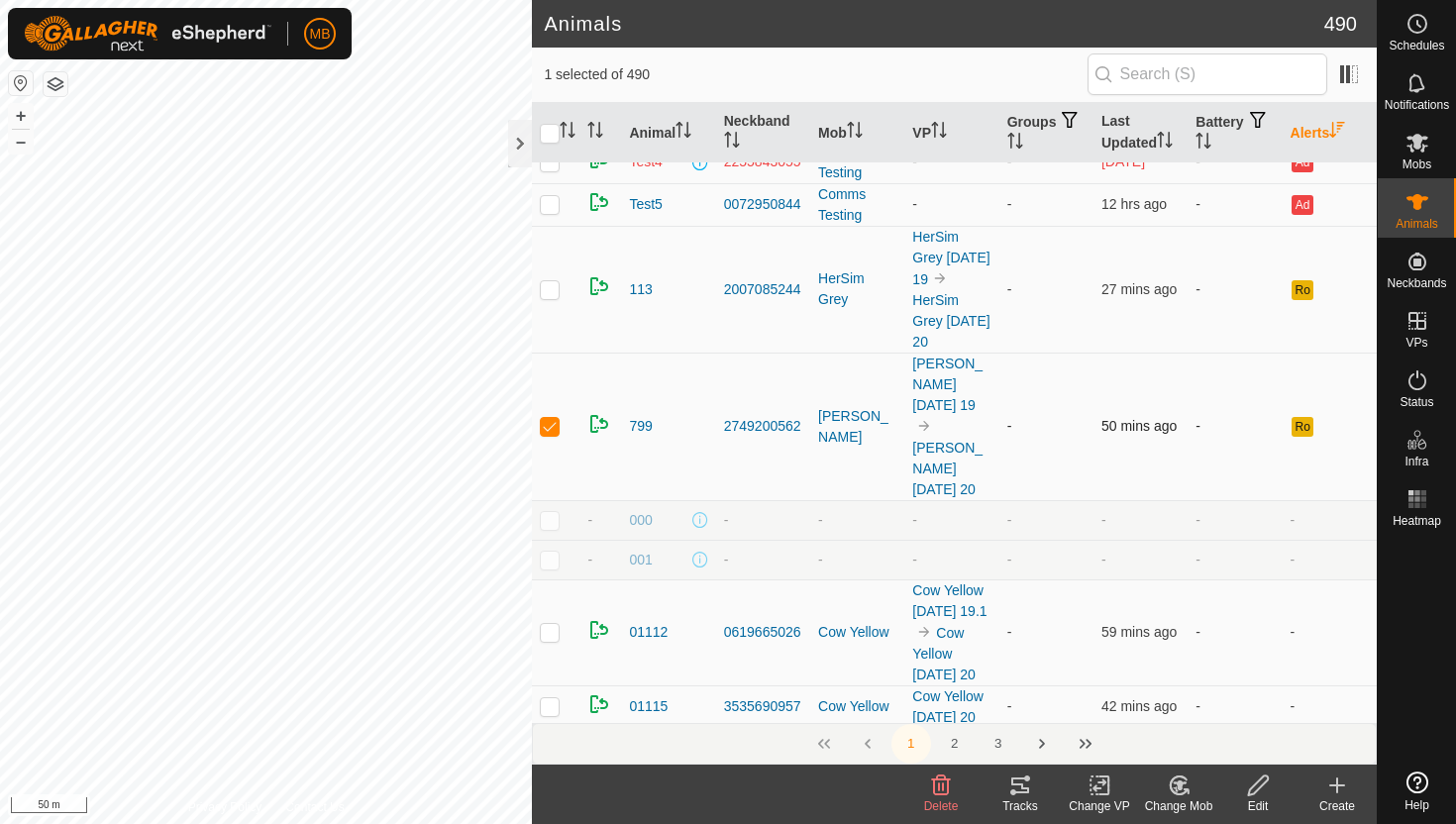 click at bounding box center [550, 426] 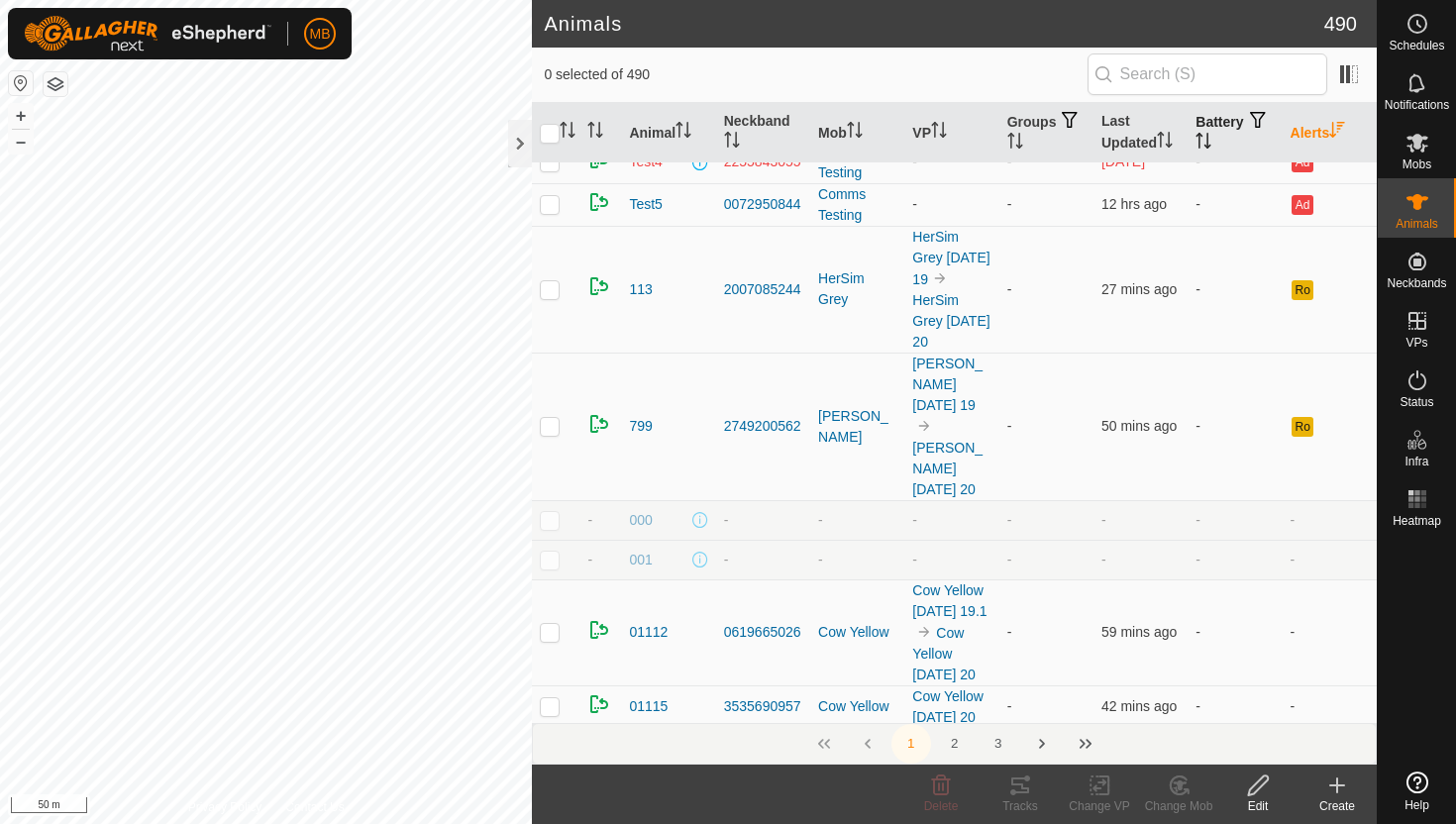 click 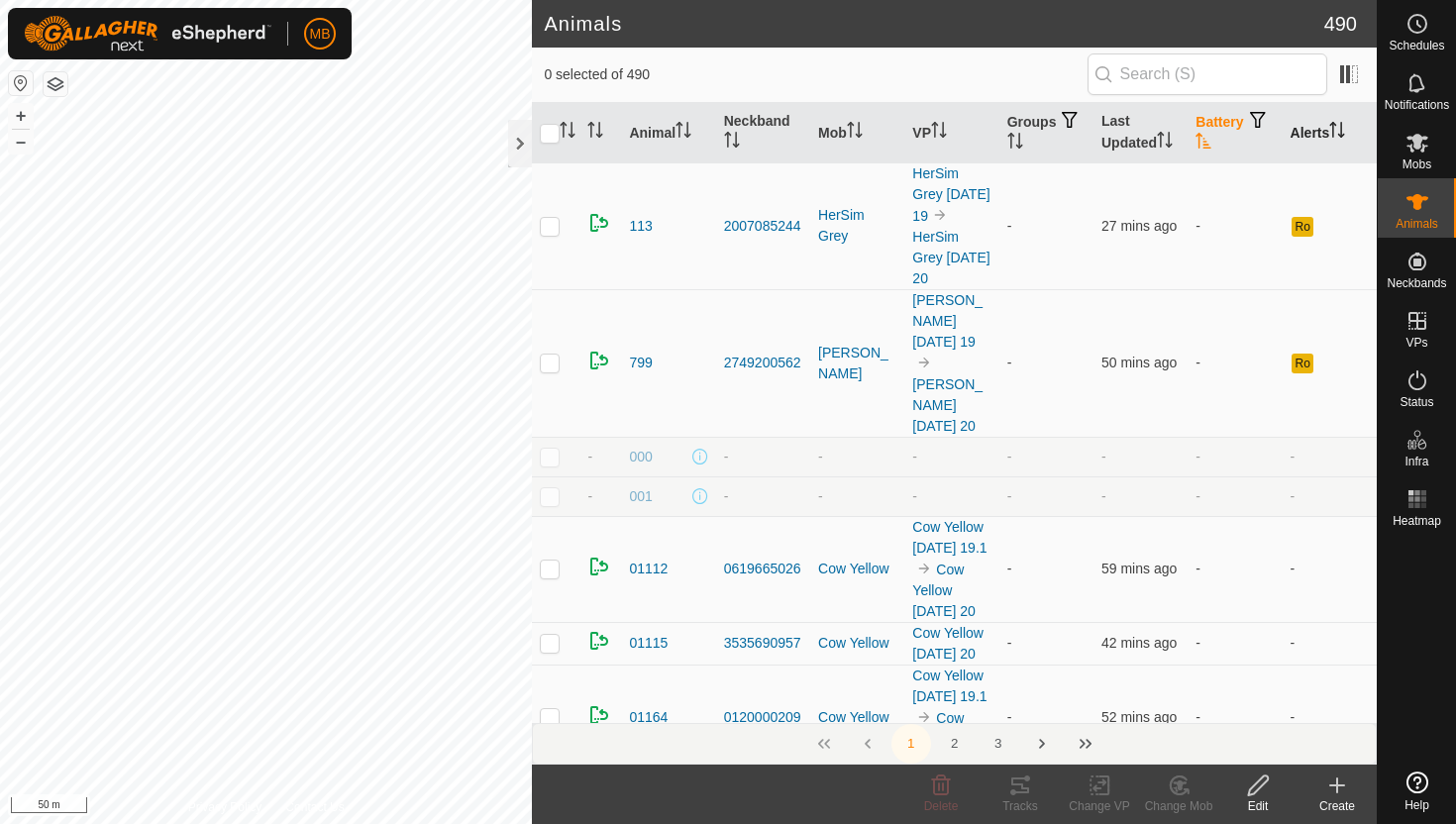 scroll, scrollTop: 0, scrollLeft: 0, axis: both 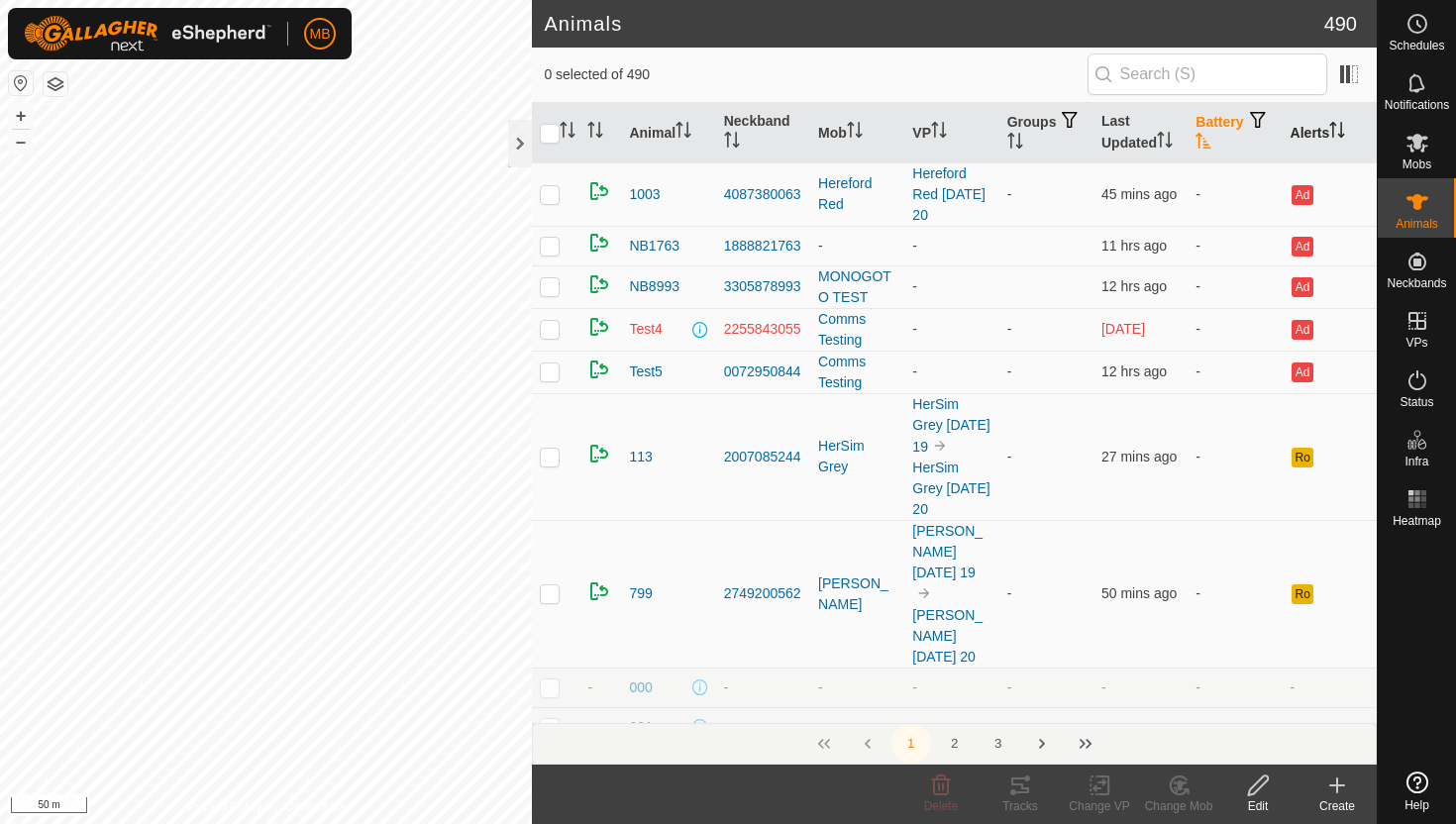click 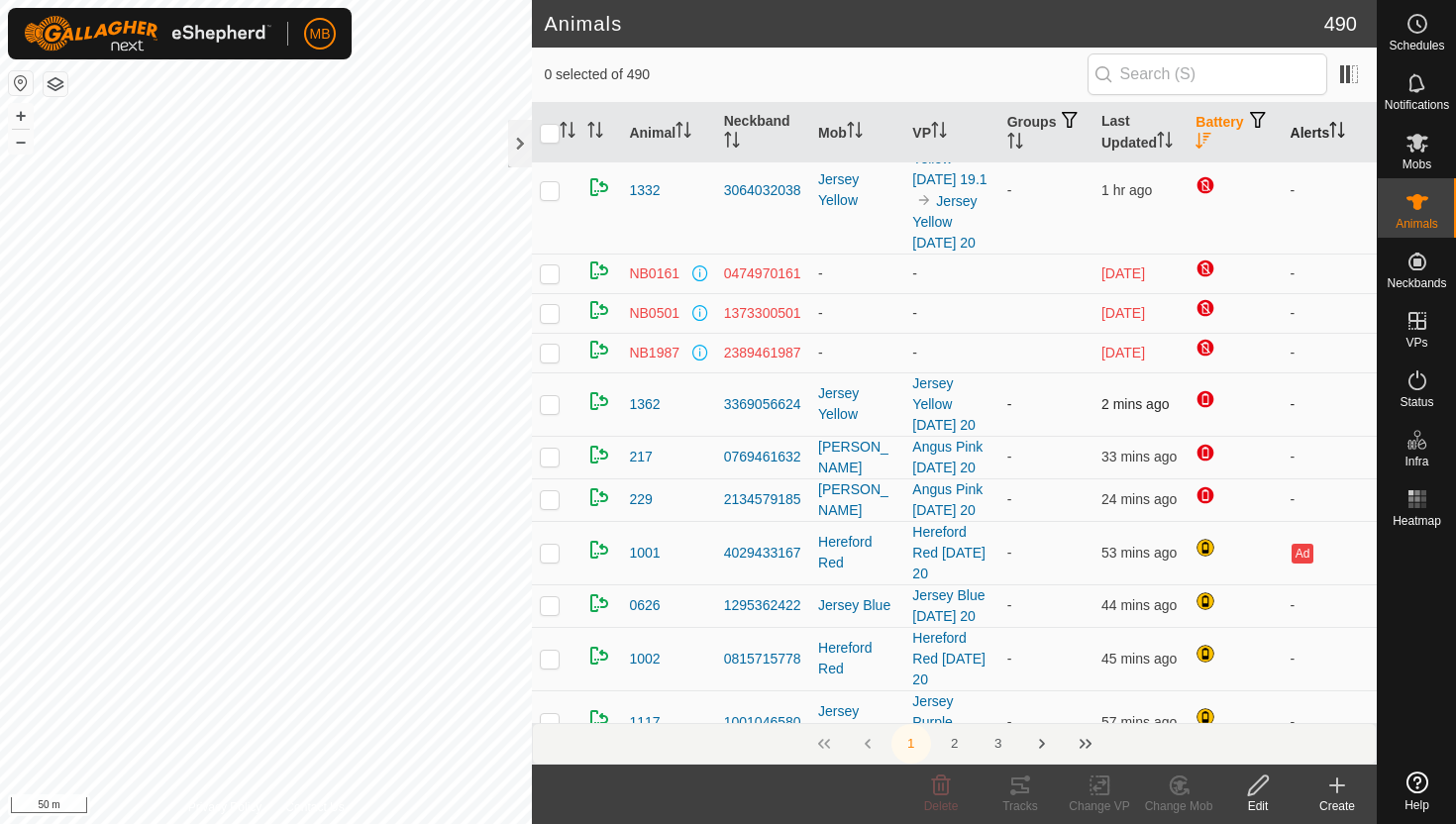 scroll, scrollTop: 30, scrollLeft: 0, axis: vertical 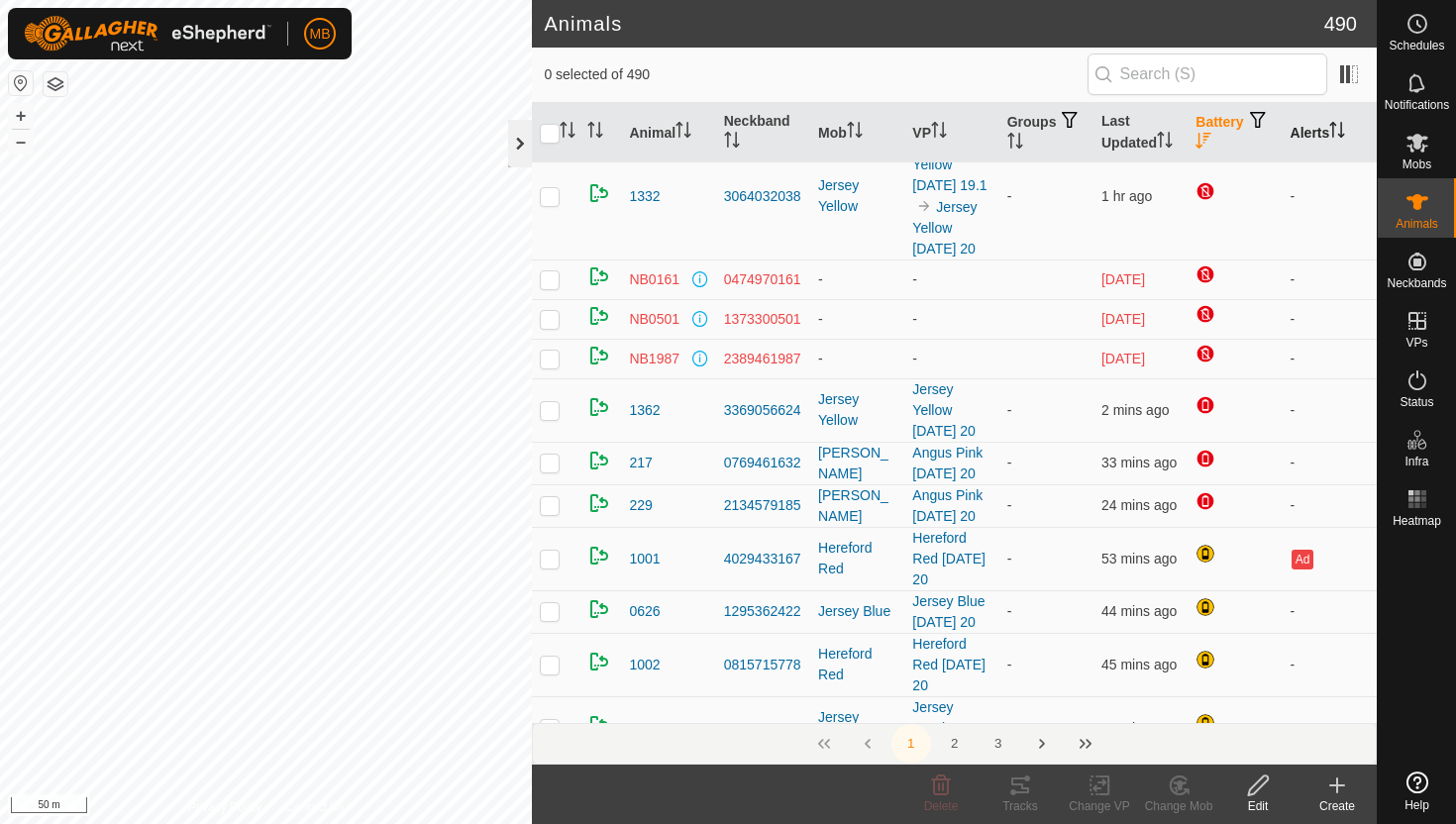 click 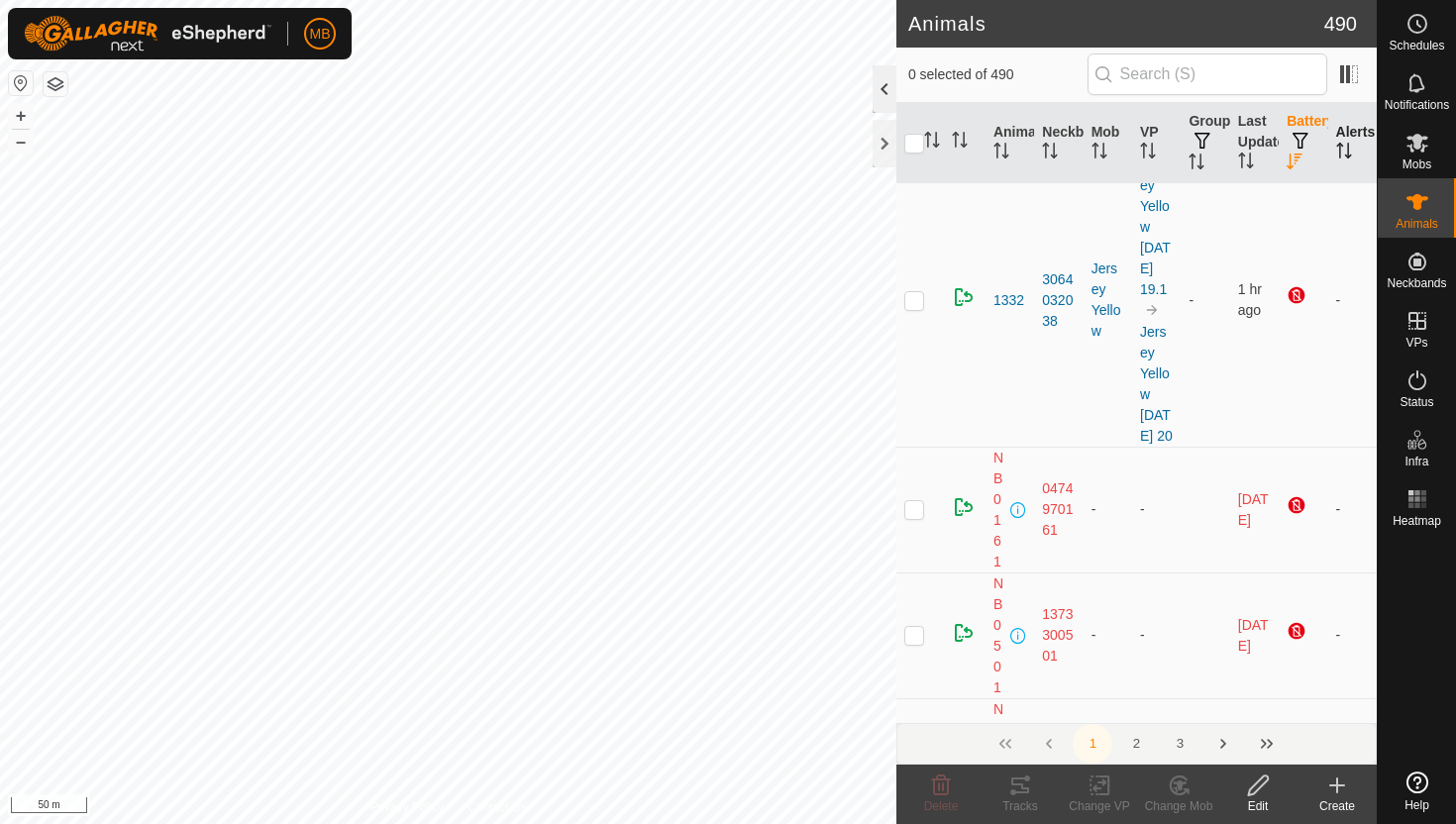 click 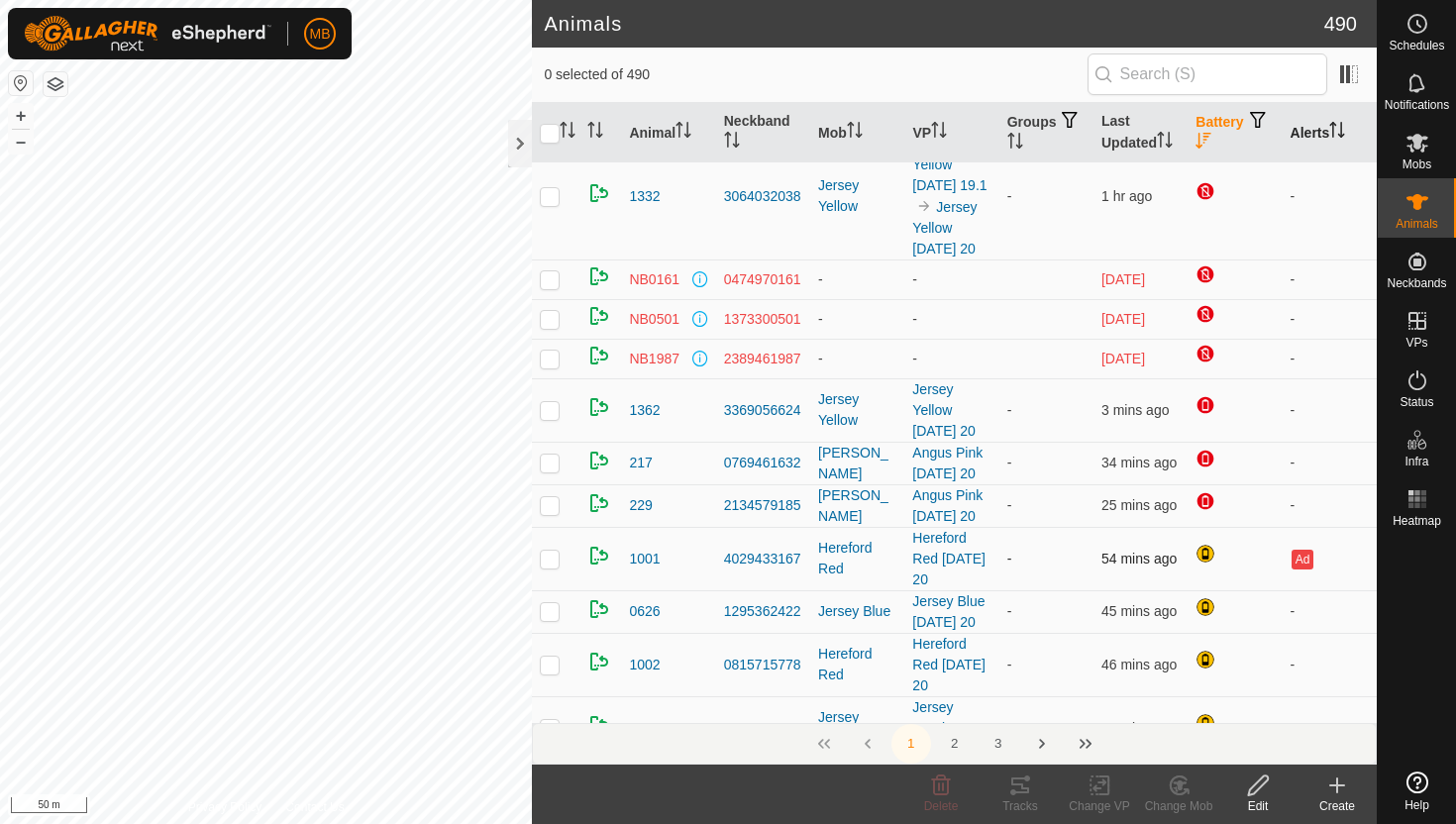 click at bounding box center [550, 559] 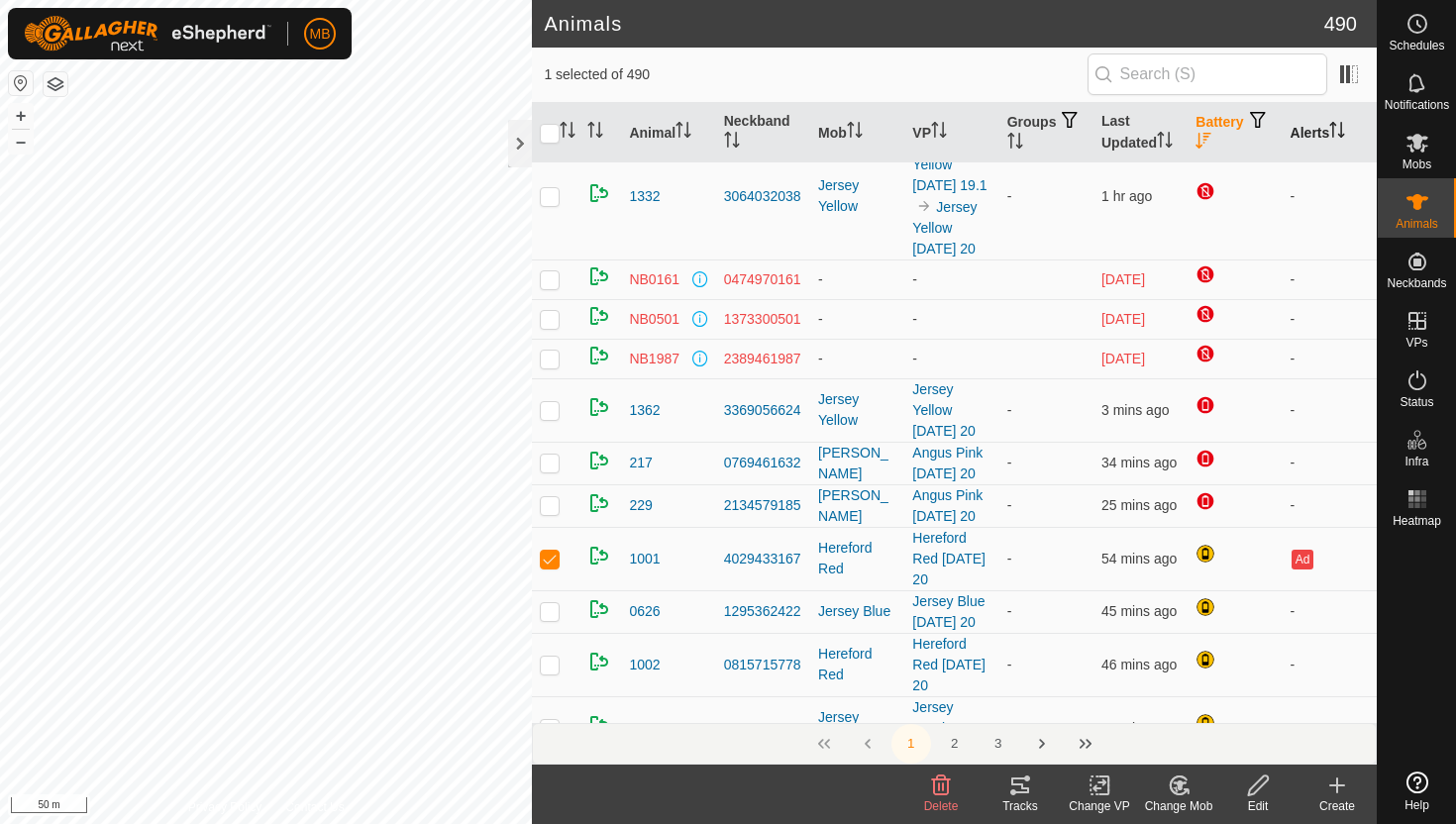 click 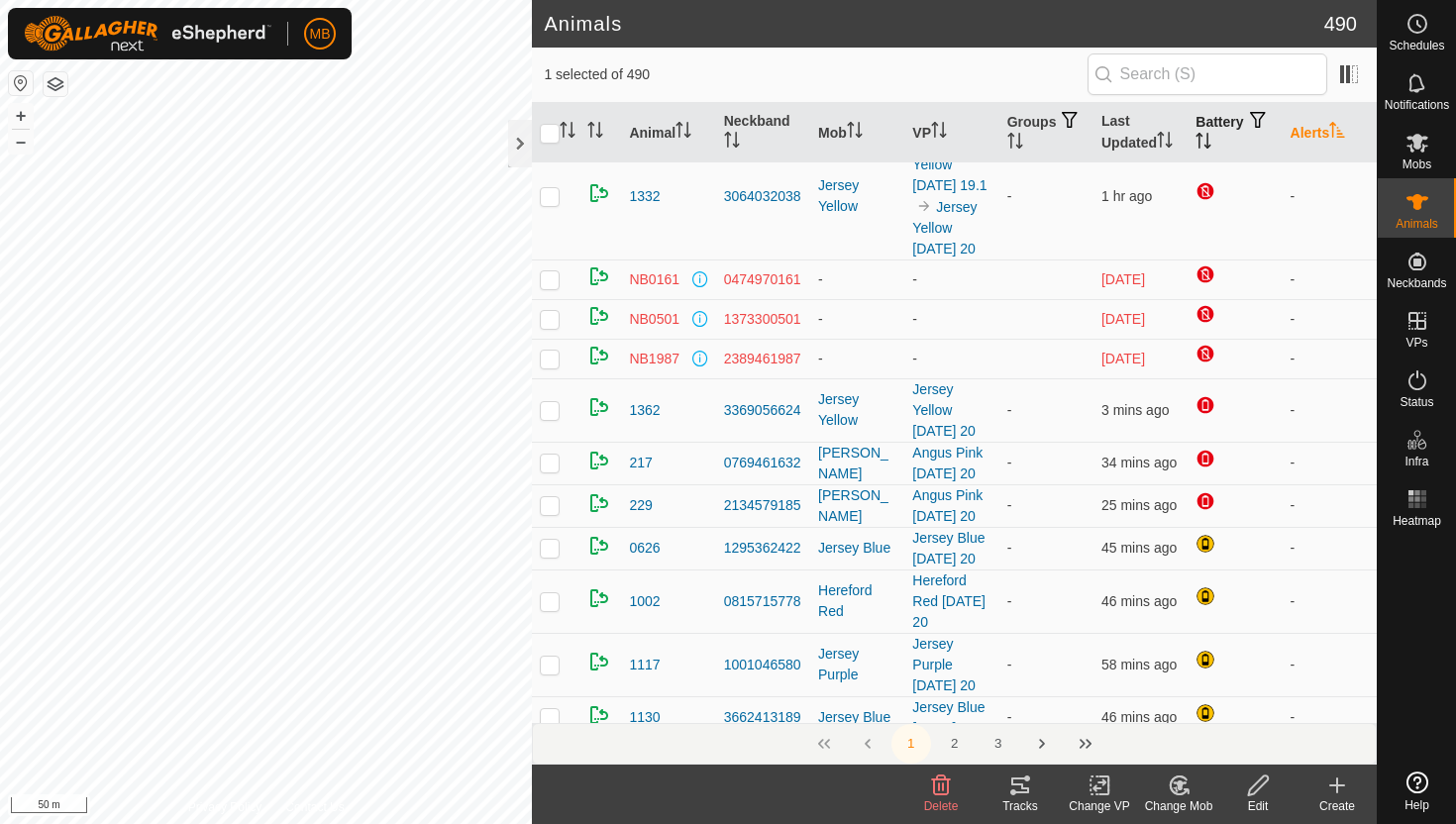 scroll, scrollTop: 0, scrollLeft: 0, axis: both 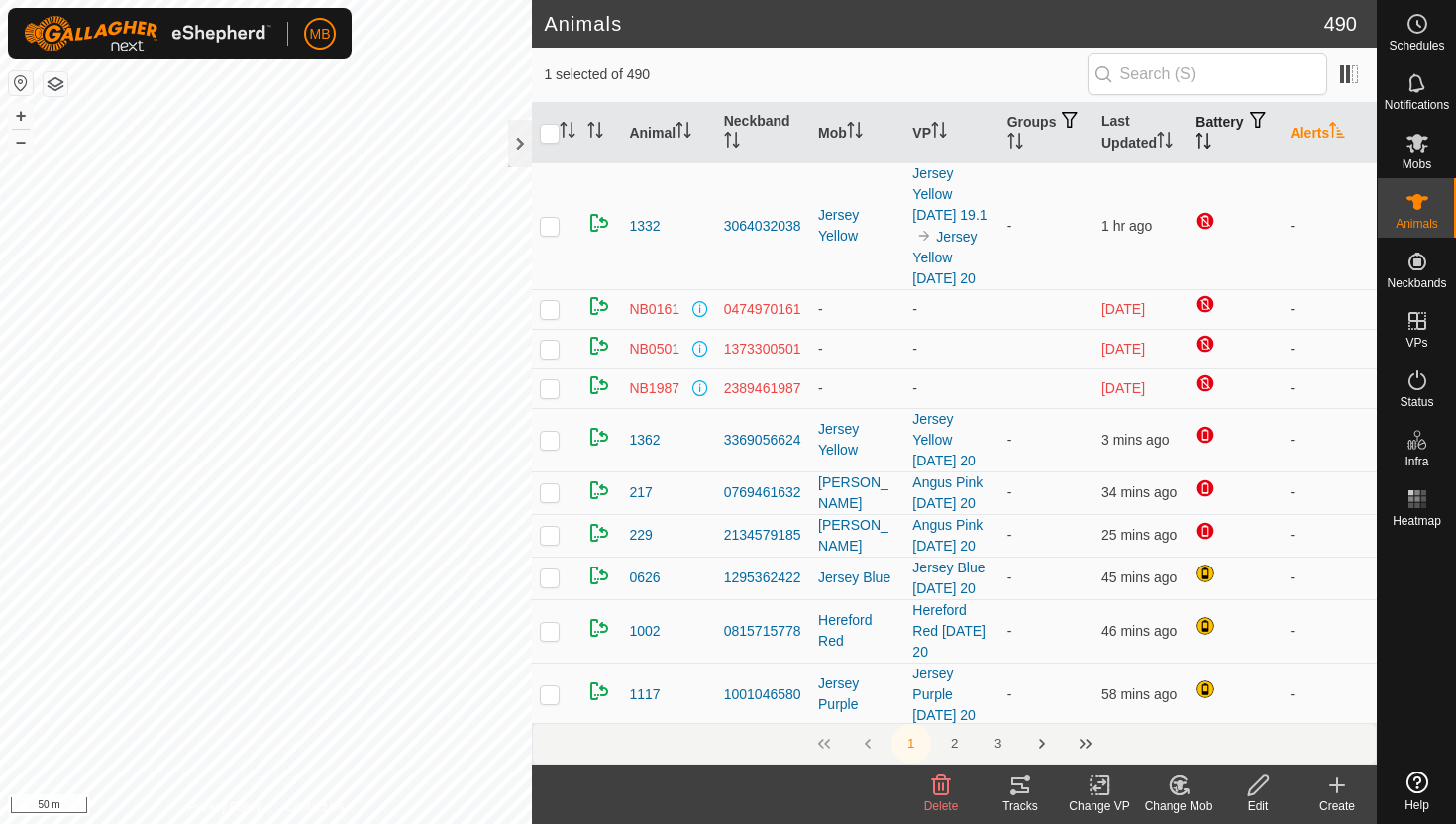 click 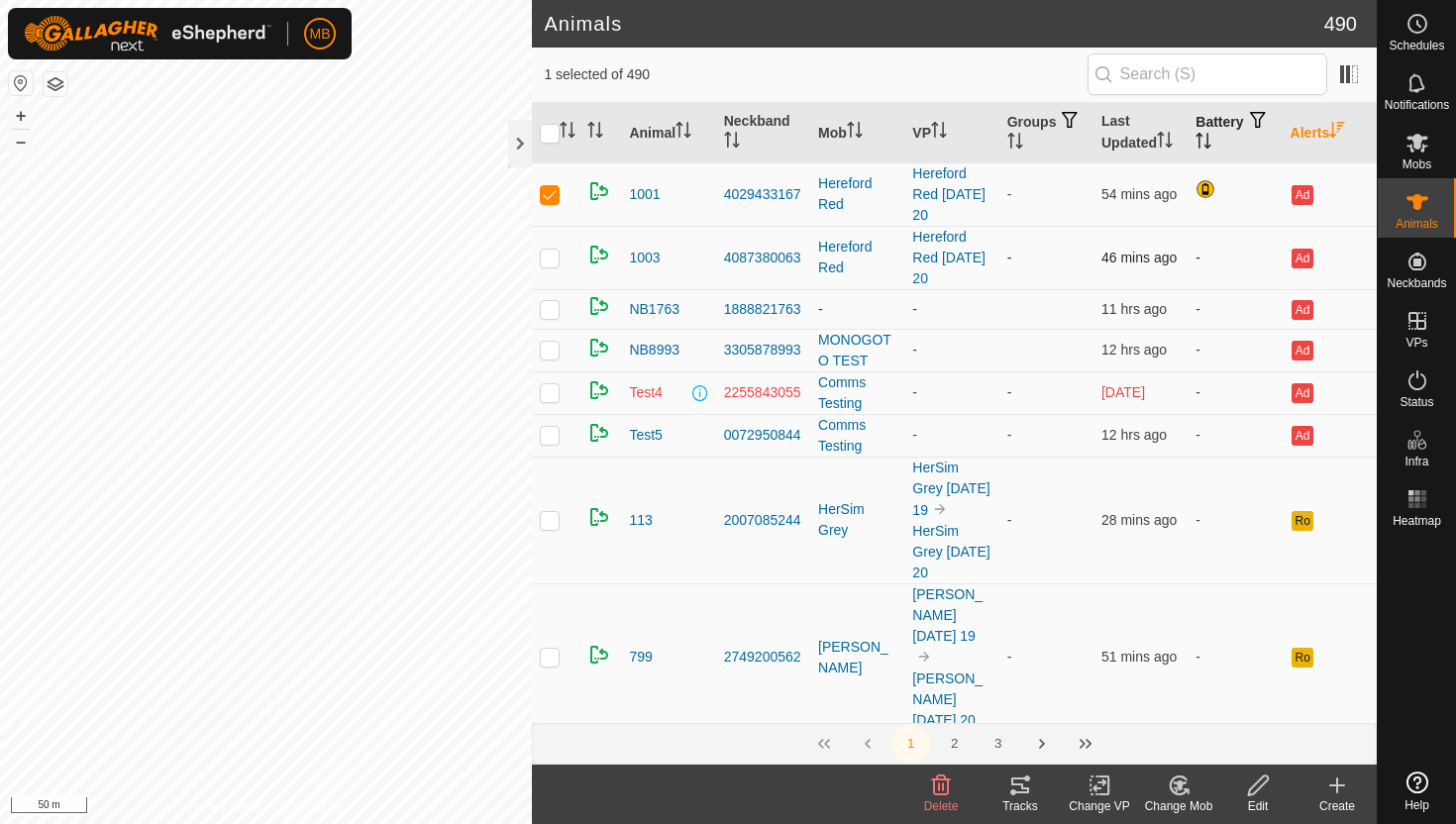 click at bounding box center [550, 258] 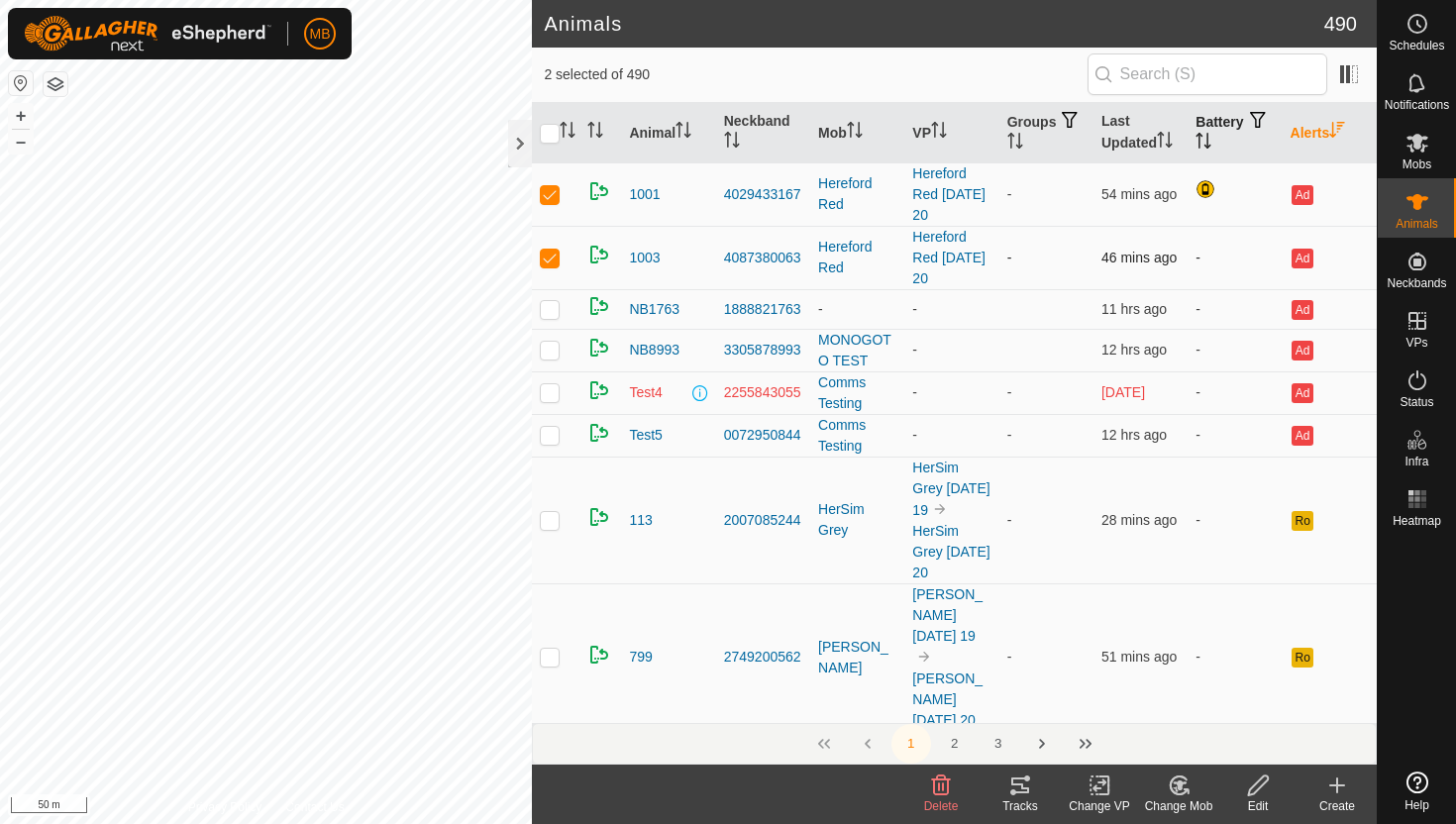 click at bounding box center [550, 258] 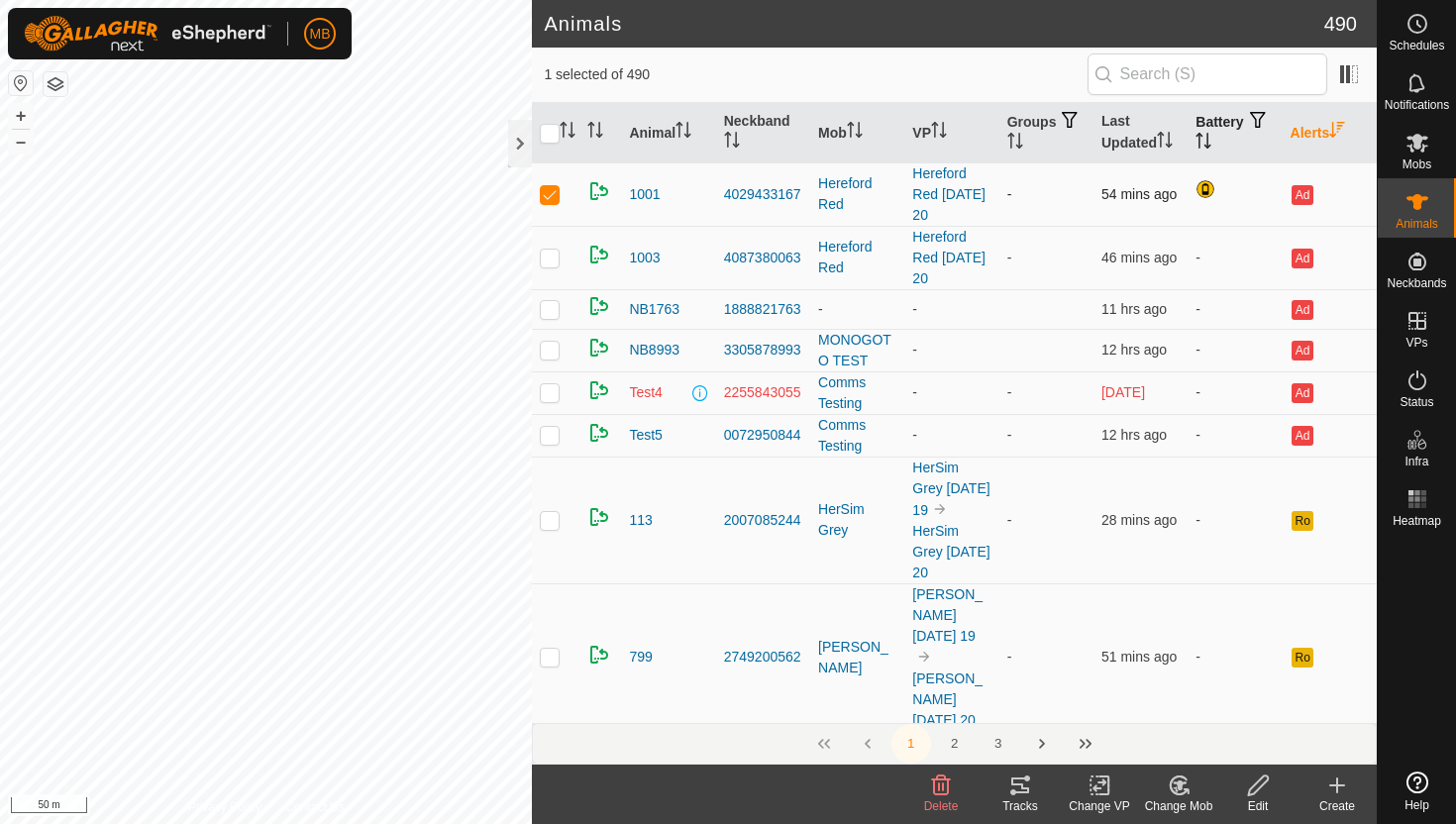 click at bounding box center [550, 194] 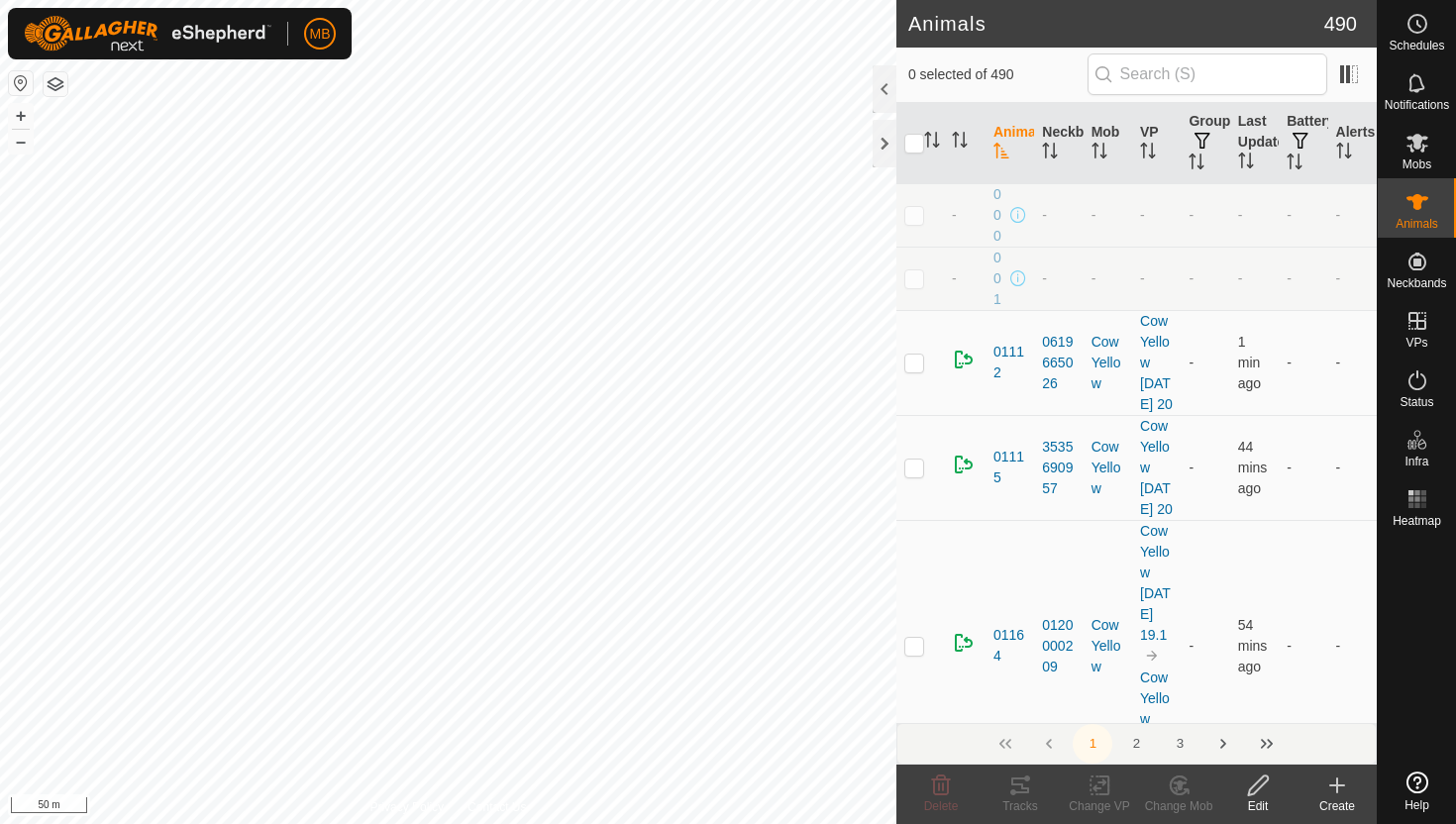 scroll, scrollTop: 0, scrollLeft: 0, axis: both 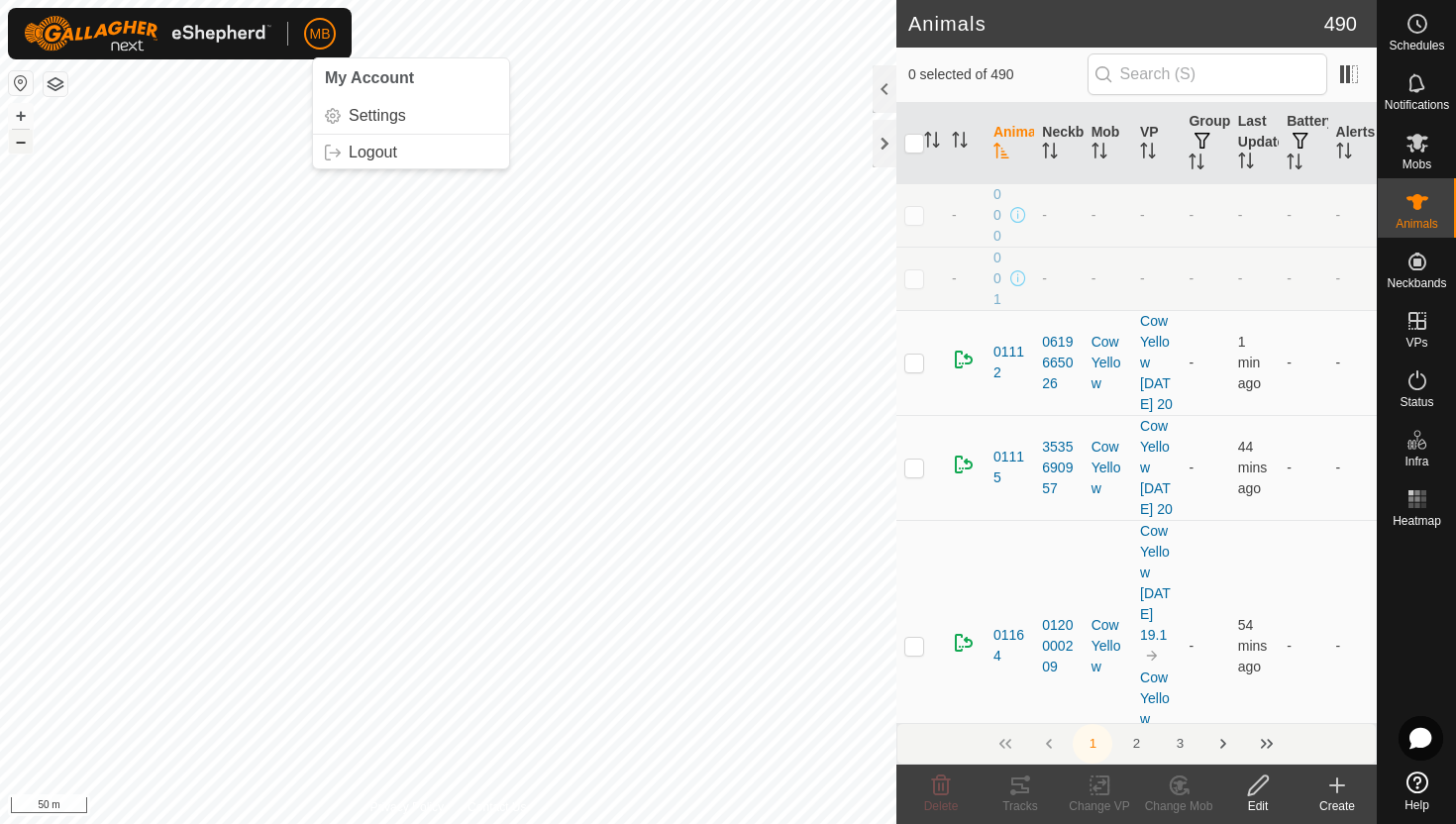 click on "–" at bounding box center [21, 142] 